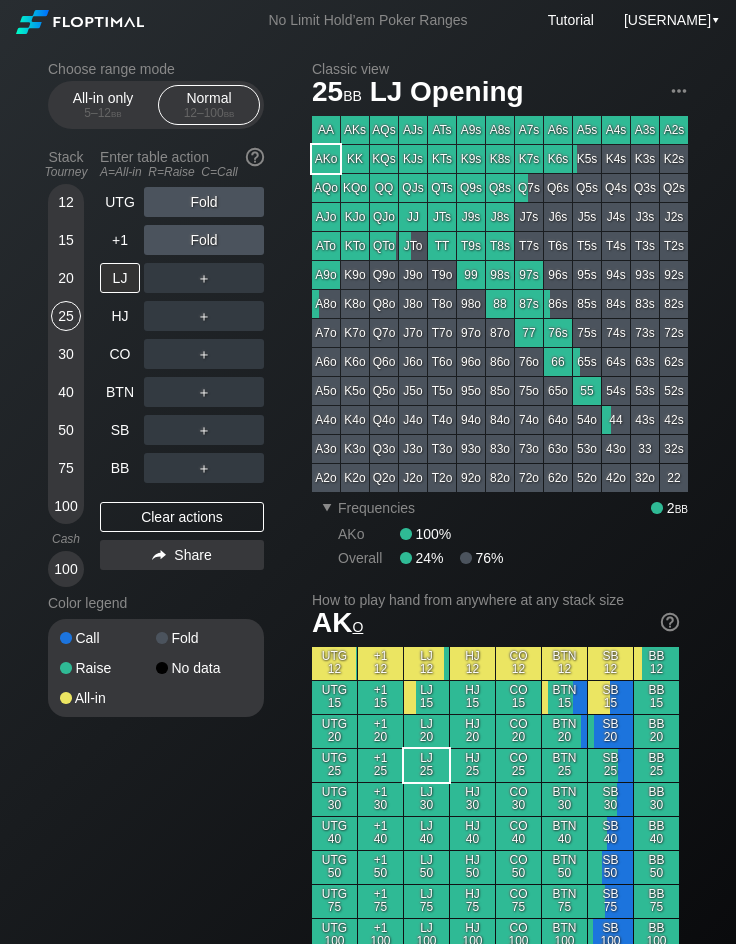 scroll, scrollTop: 0, scrollLeft: 0, axis: both 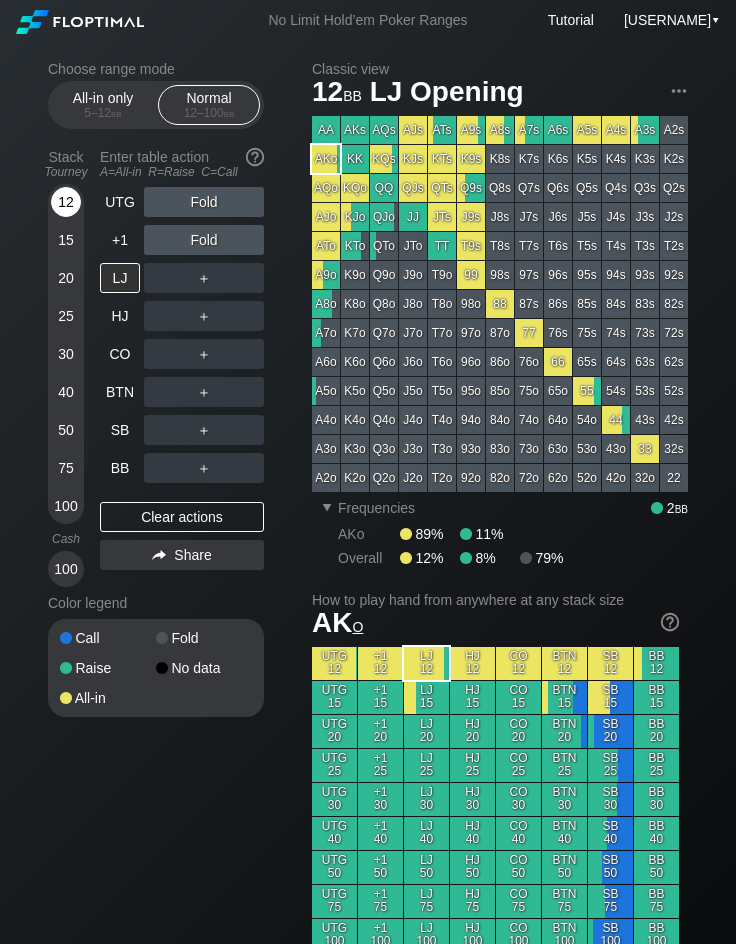 click on "12" at bounding box center (66, 202) 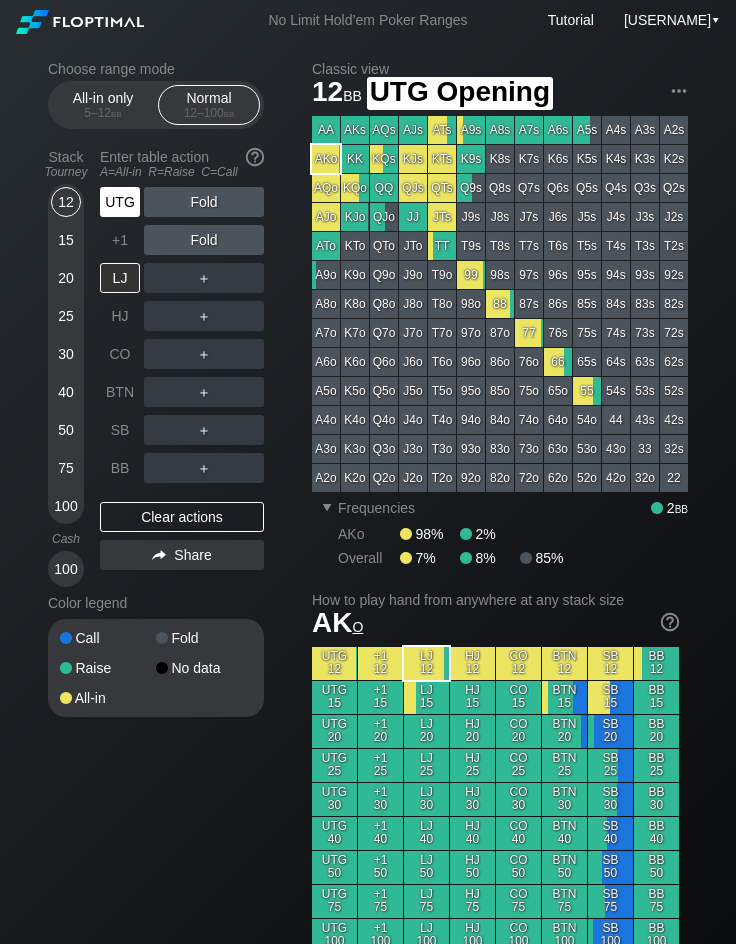 click on "UTG" at bounding box center (120, 202) 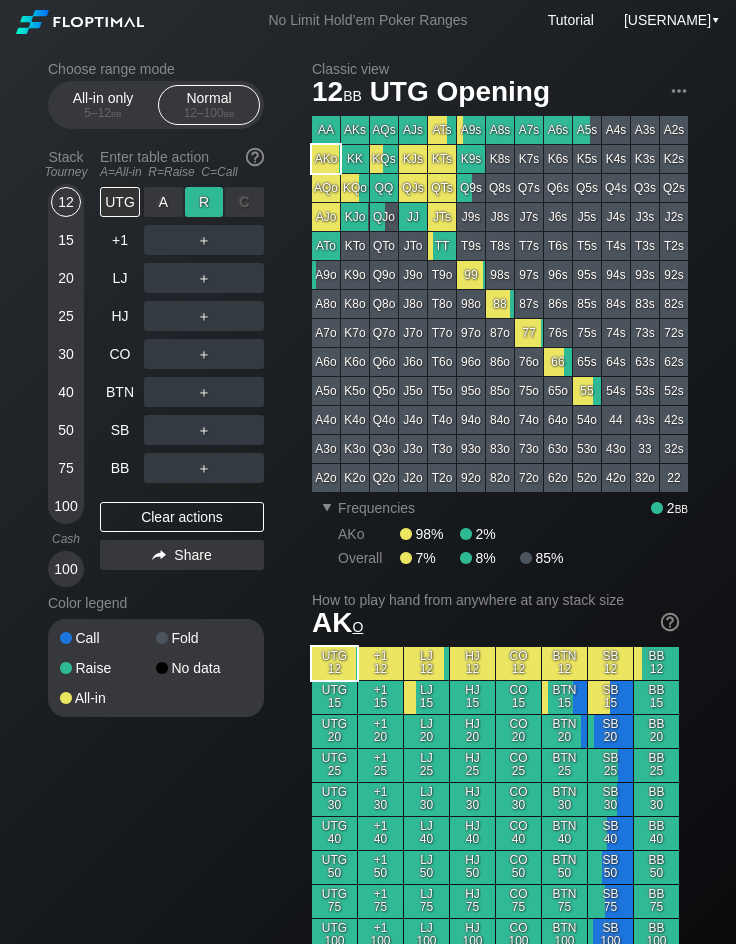 click on "R ✕" at bounding box center [204, 202] 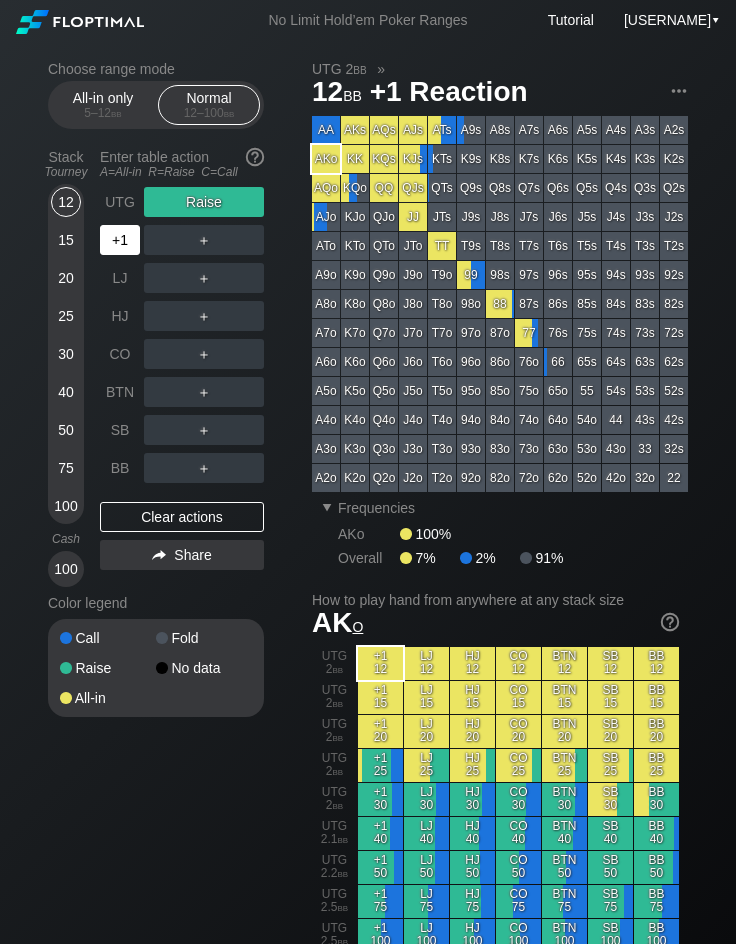 click on "+1" at bounding box center [120, 240] 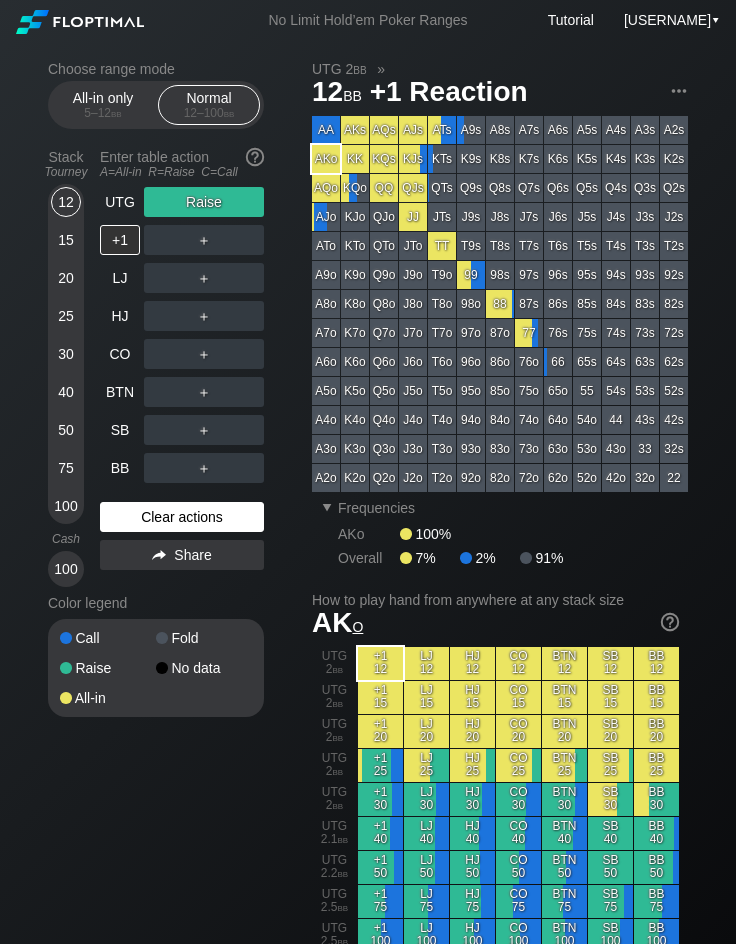 click on "Clear actions" at bounding box center (182, 517) 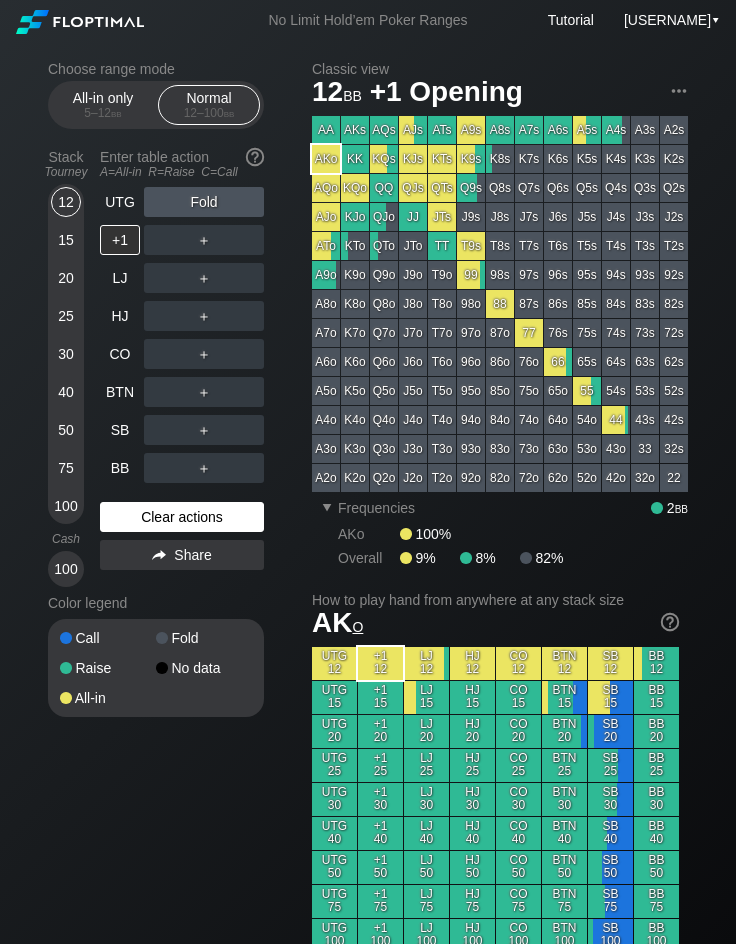 click on "Clear actions" at bounding box center [182, 517] 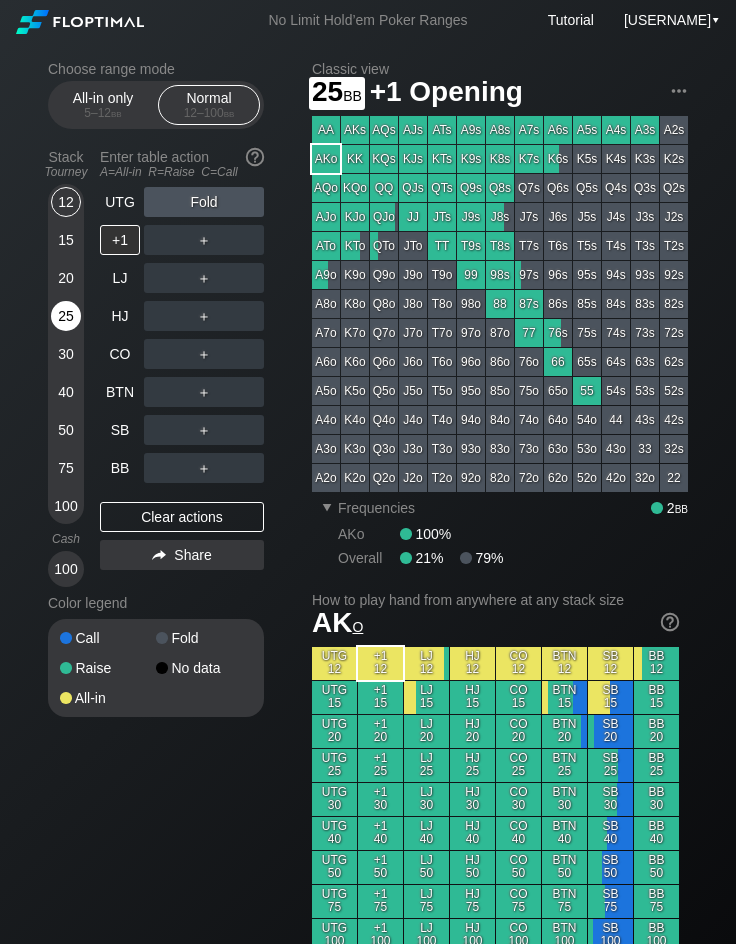 click on "25" at bounding box center (66, 316) 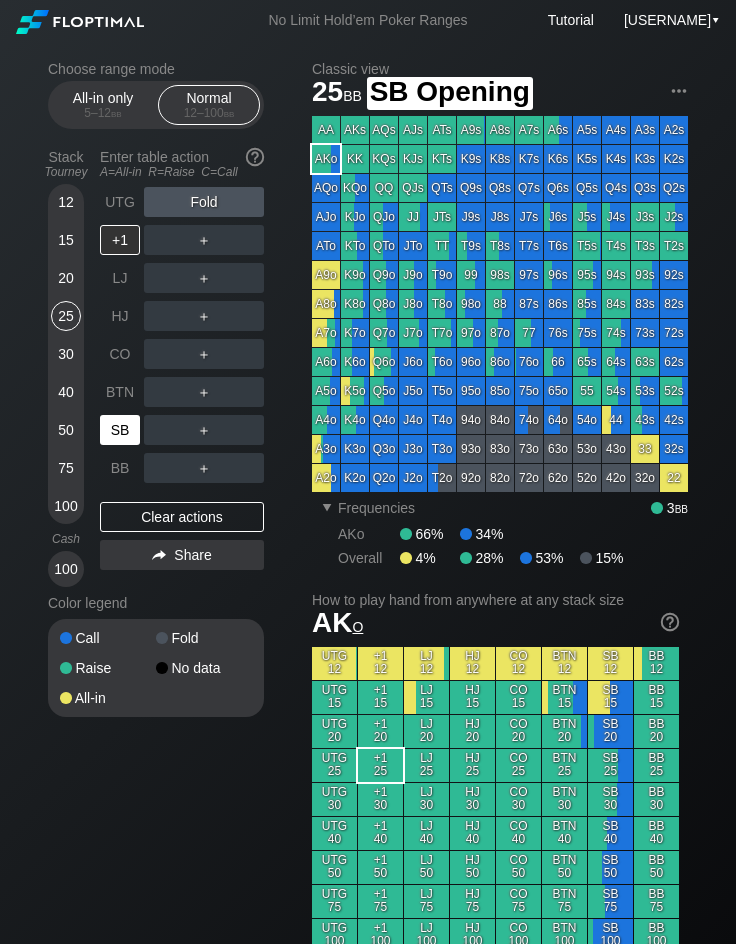 click on "SB" at bounding box center (120, 430) 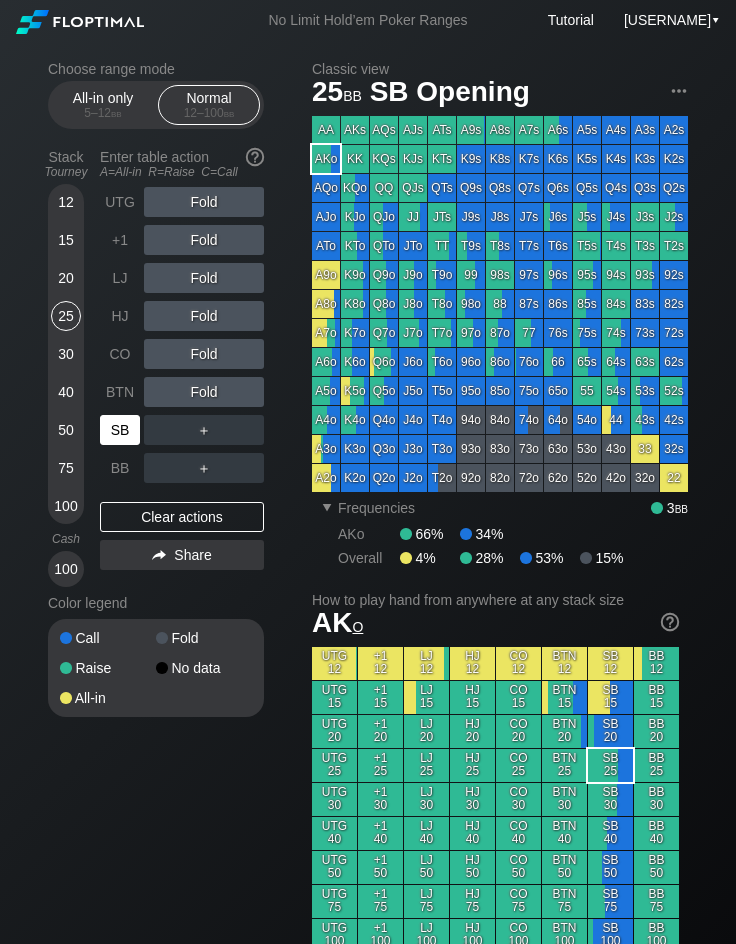 click on "SB" at bounding box center [120, 430] 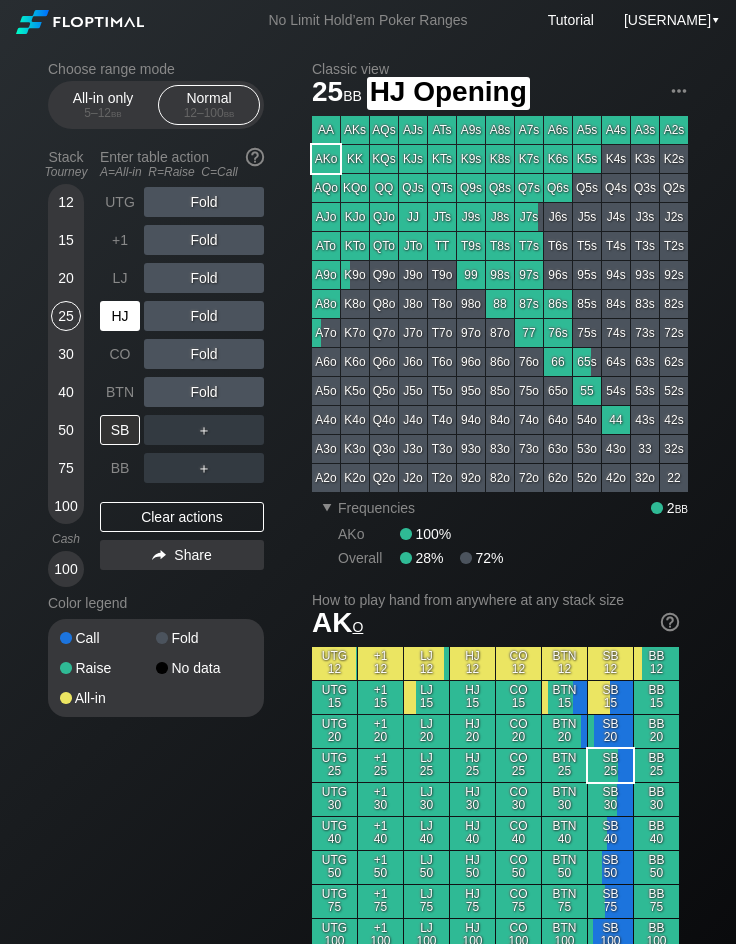 click on "HJ" at bounding box center [120, 316] 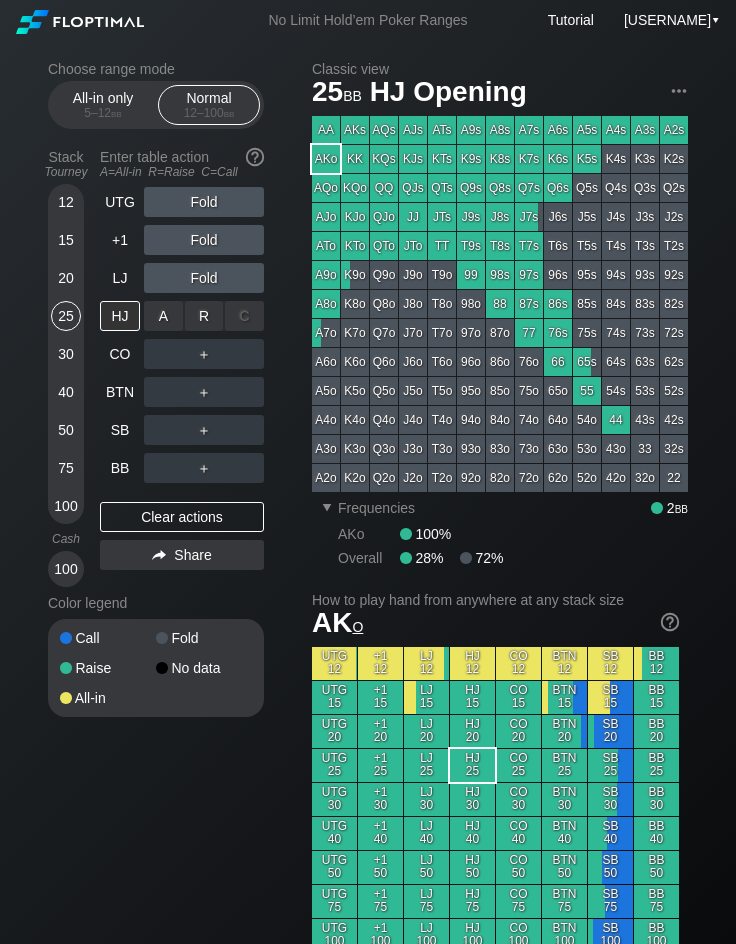 click on "R ✕" at bounding box center (204, 316) 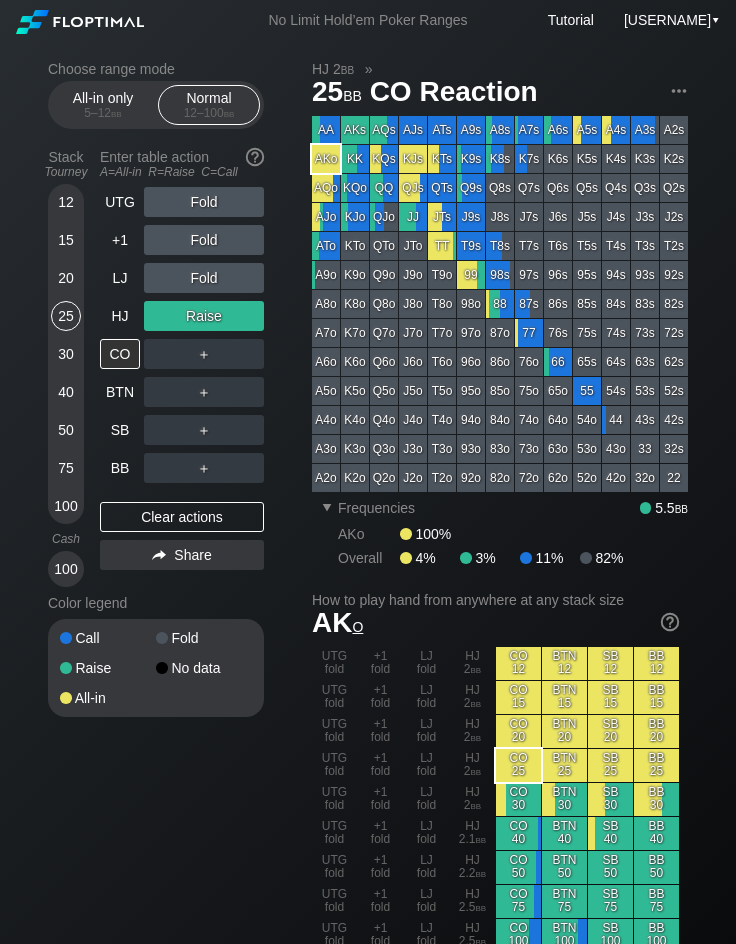 click on "UTG Fold +1 Fold LJ Fold HJ Raise CO ＋ BTN ＋ SB ＋ BB ＋ Clear actions Share" at bounding box center [182, 387] 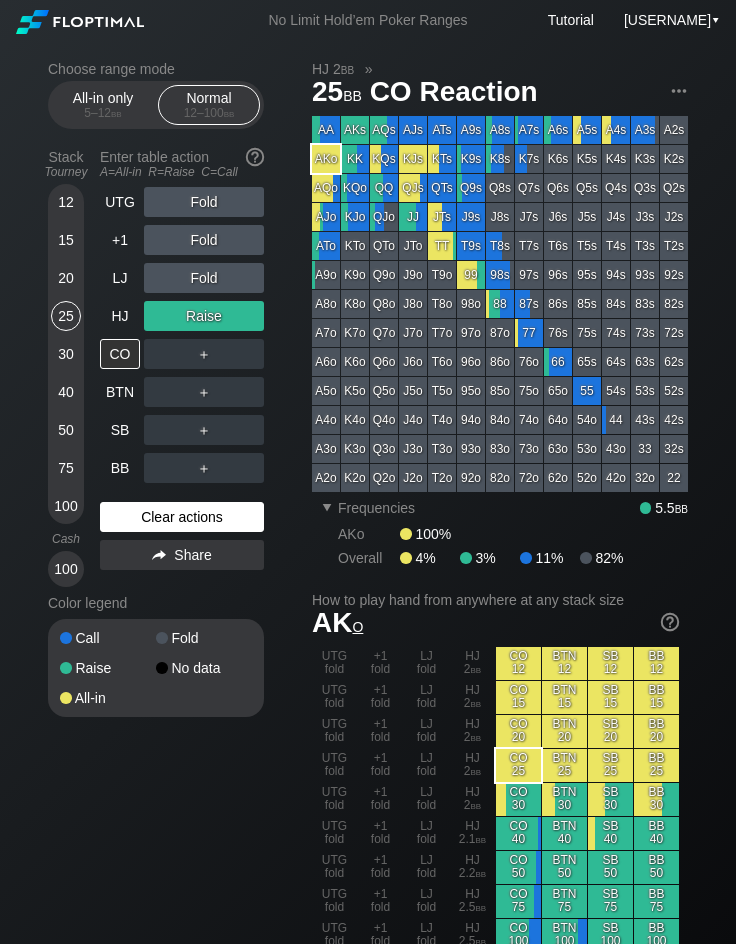 click on "Clear actions" at bounding box center (182, 517) 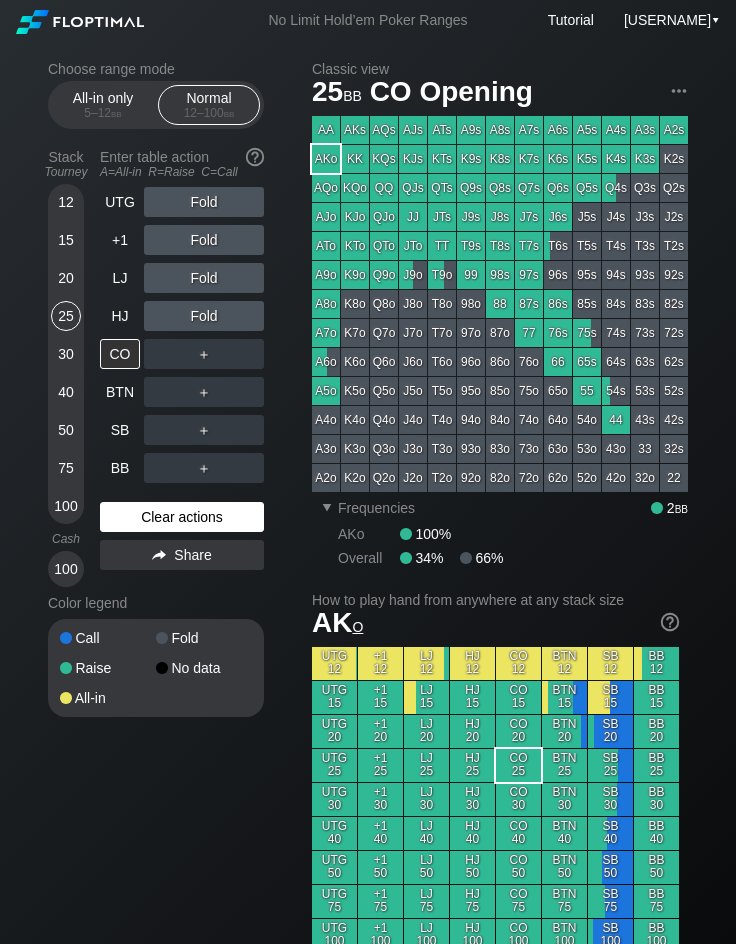 click on "Clear actions" at bounding box center (182, 517) 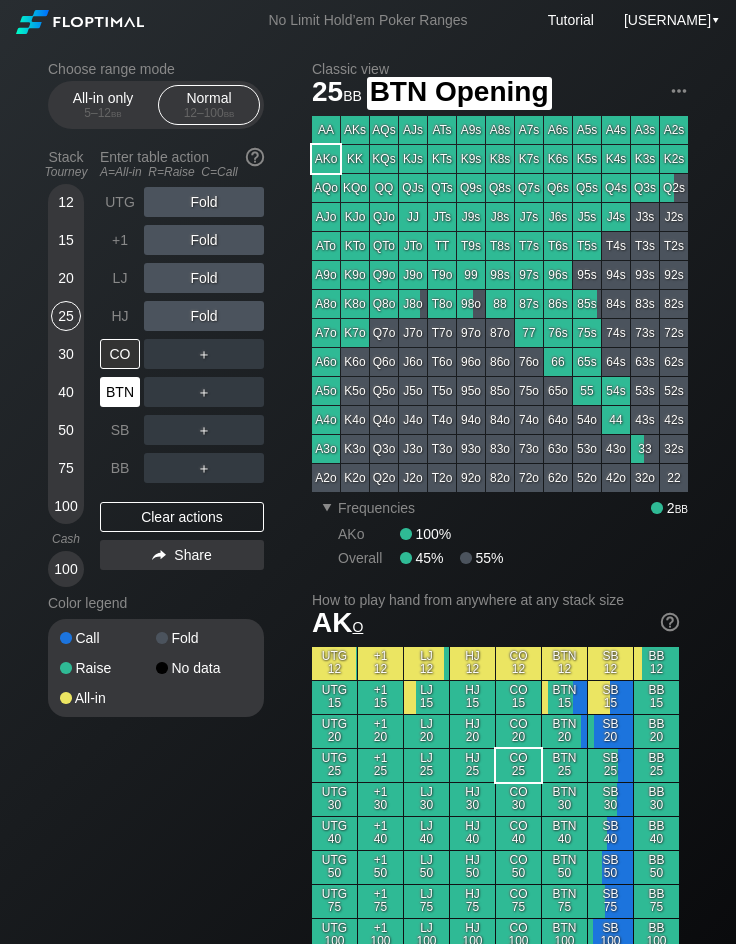 click on "BTN" at bounding box center [120, 392] 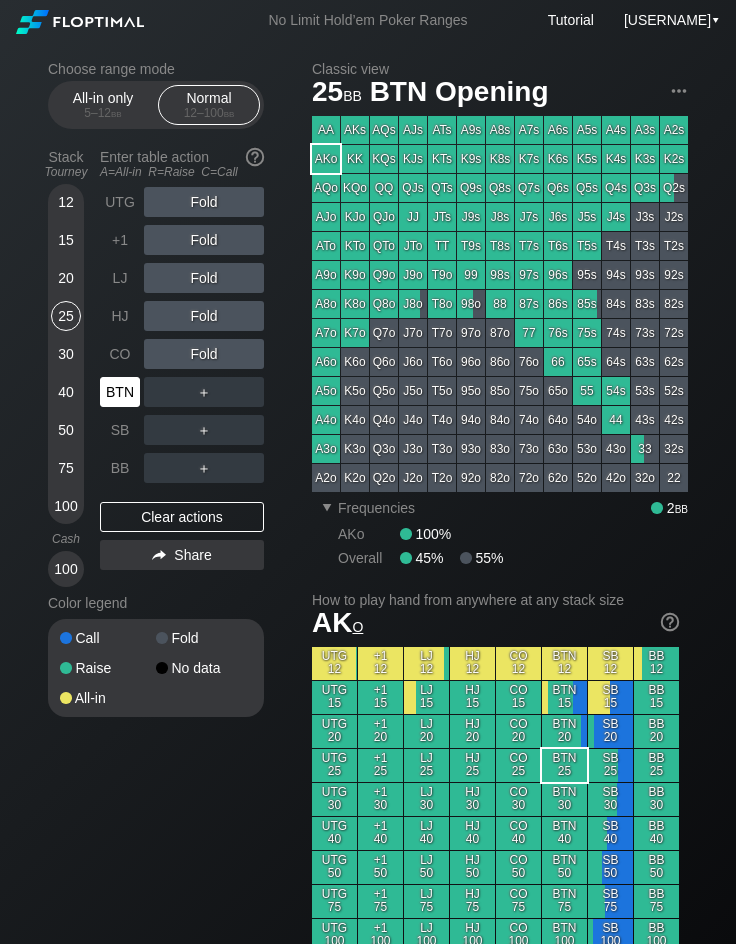 click on "BTN" at bounding box center (120, 392) 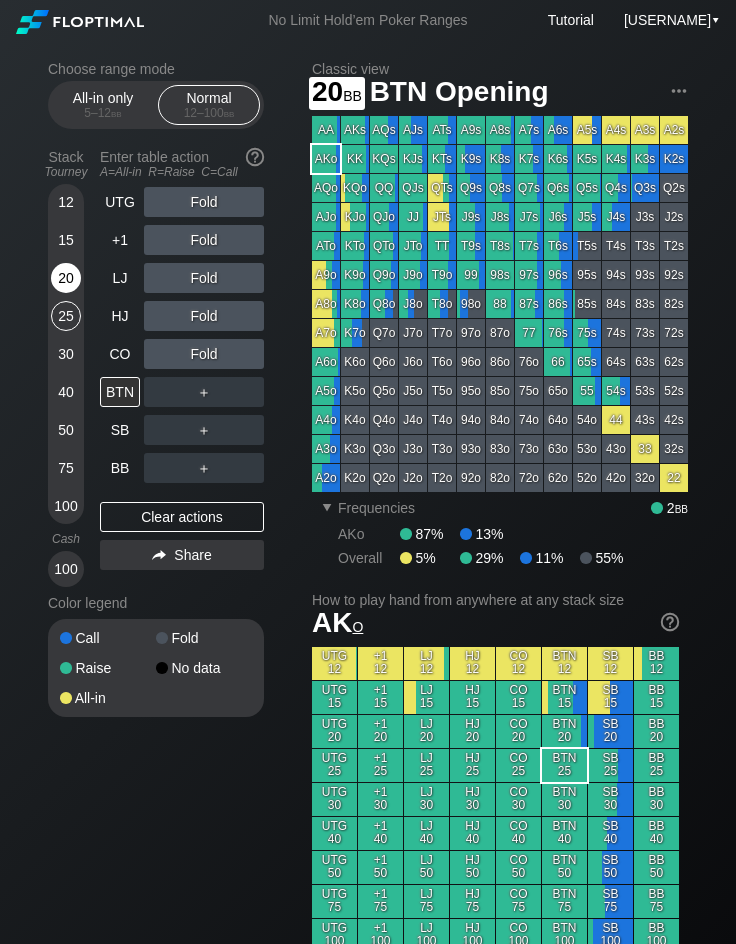 click on "20" at bounding box center (66, 278) 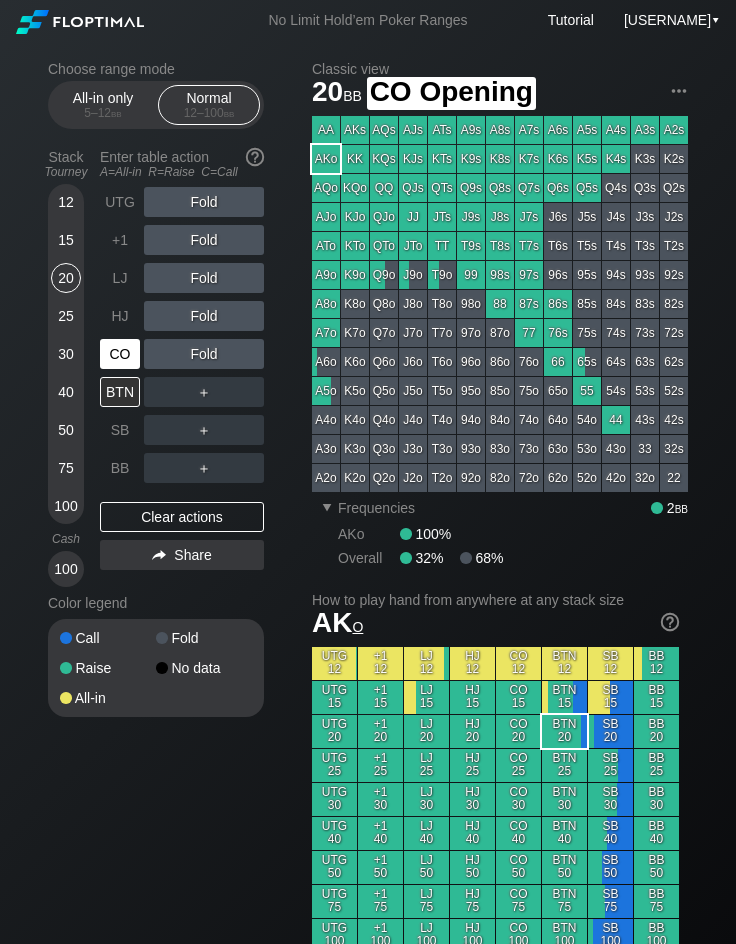 click on "CO" at bounding box center [120, 354] 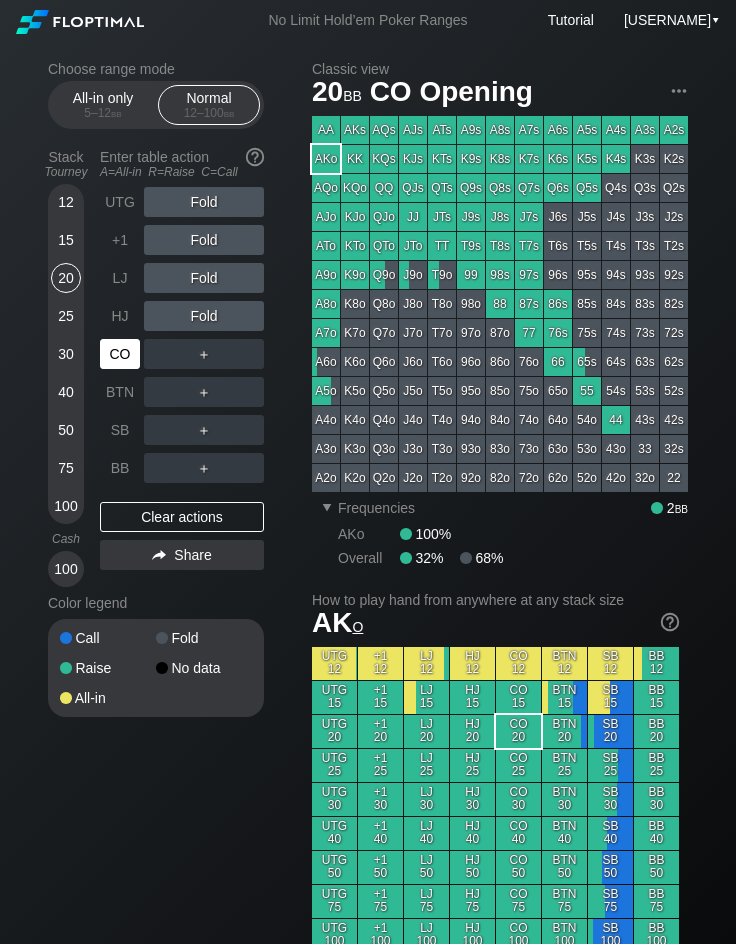 click on "CO" at bounding box center [120, 354] 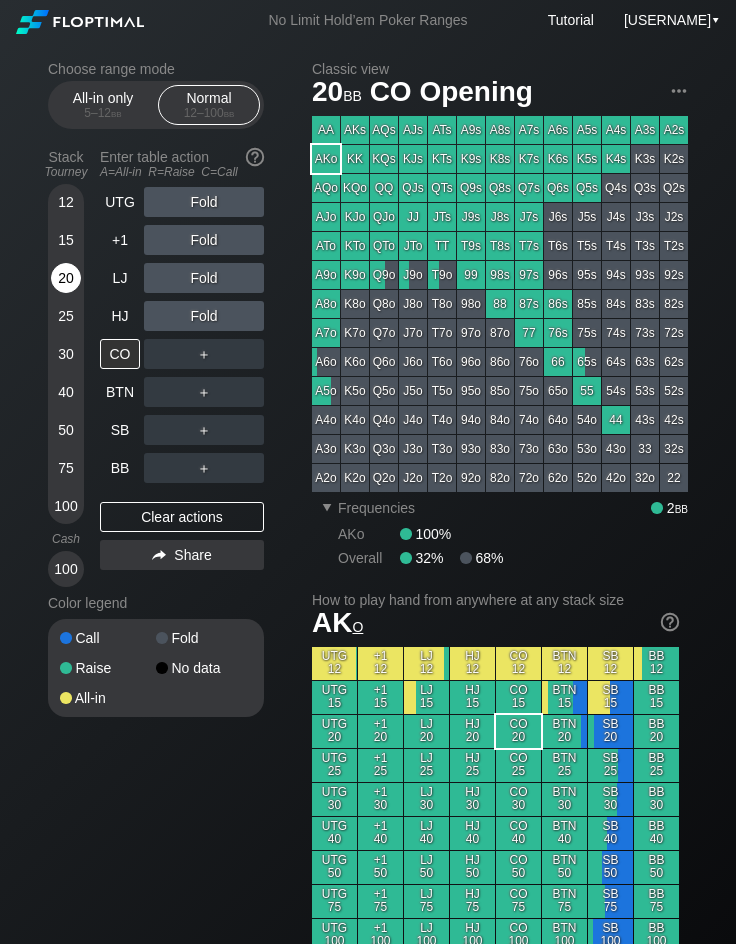 click on "20" at bounding box center (66, 278) 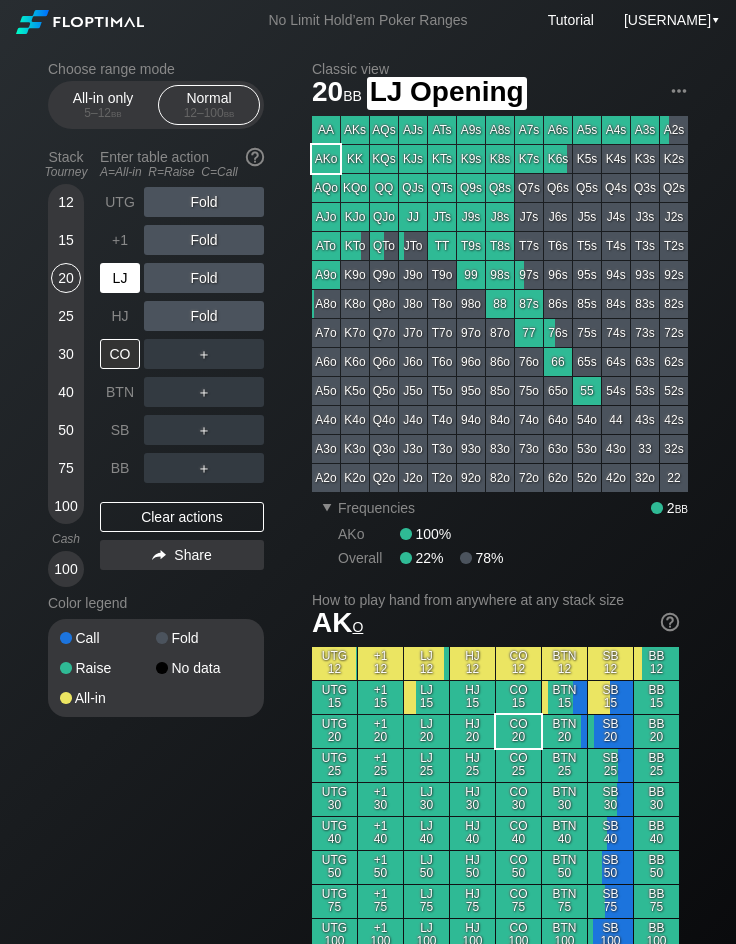 click on "LJ" at bounding box center (120, 278) 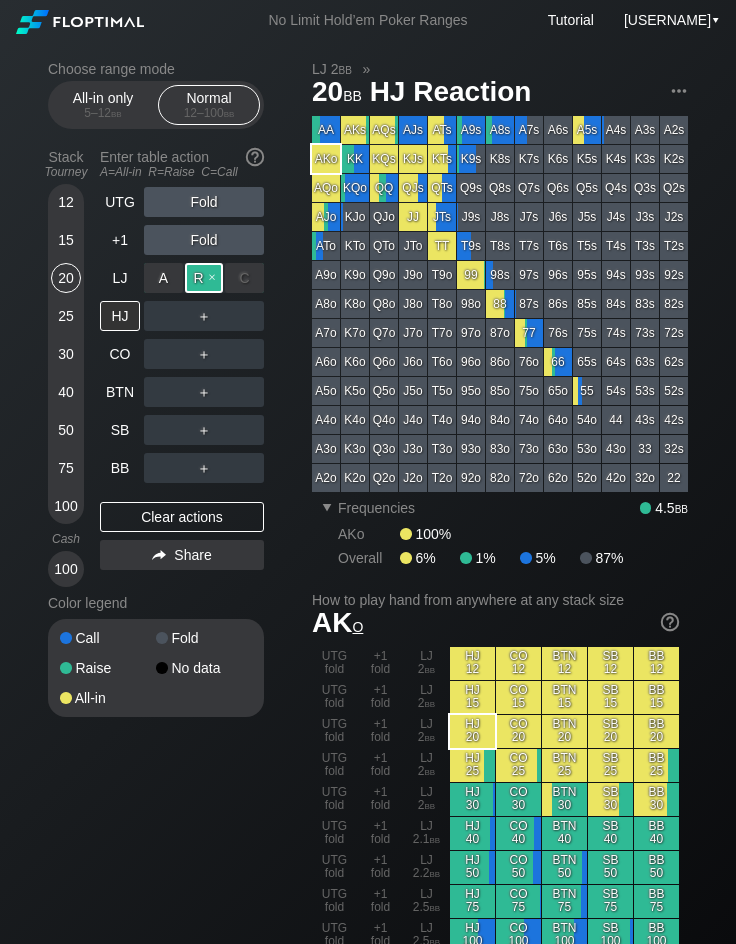 click on "R ✕" at bounding box center (204, 278) 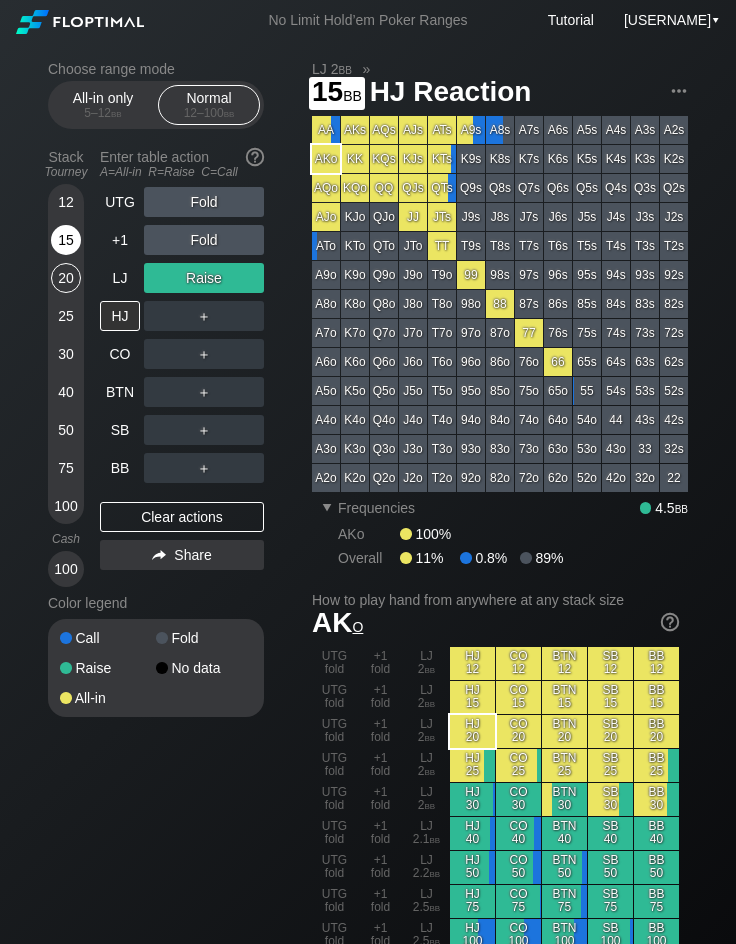 click on "15" at bounding box center [66, 240] 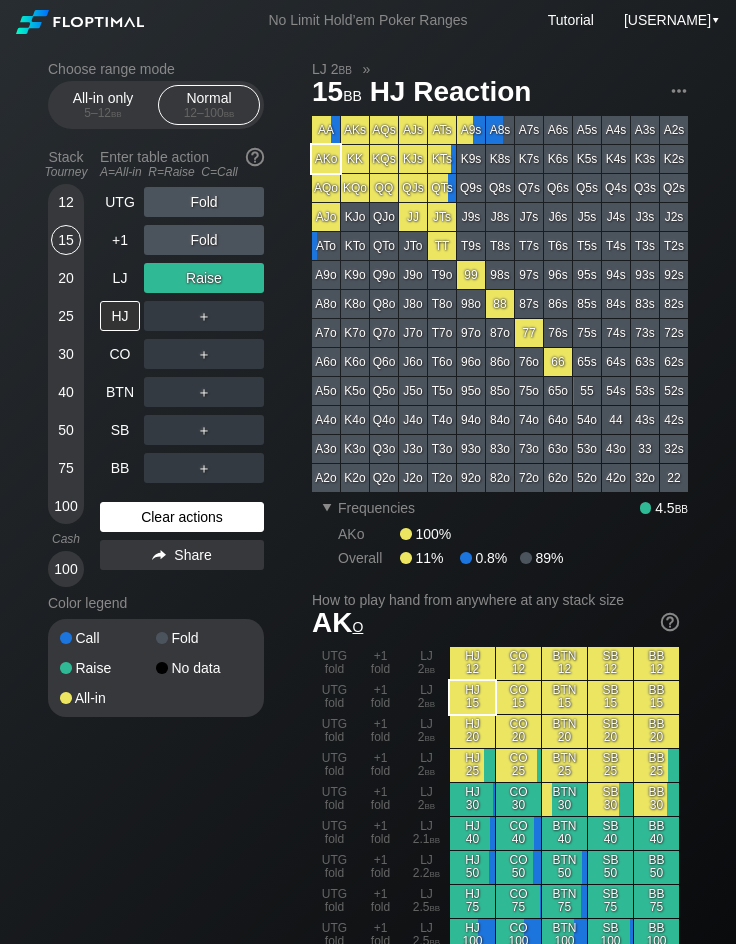 click on "Clear actions" at bounding box center (182, 517) 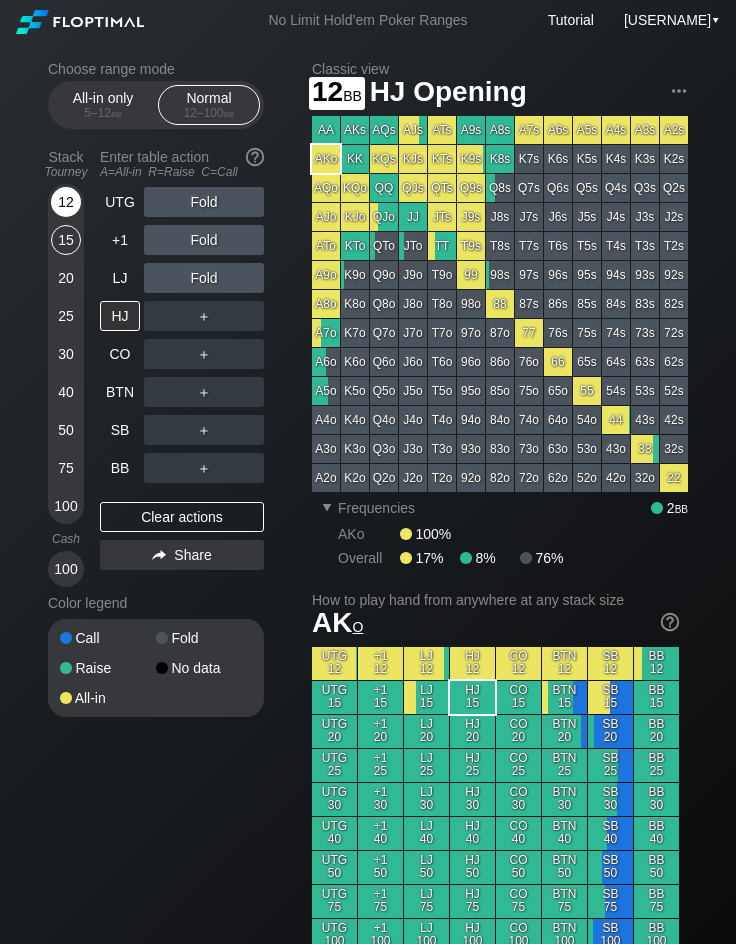 click on "12" at bounding box center [66, 202] 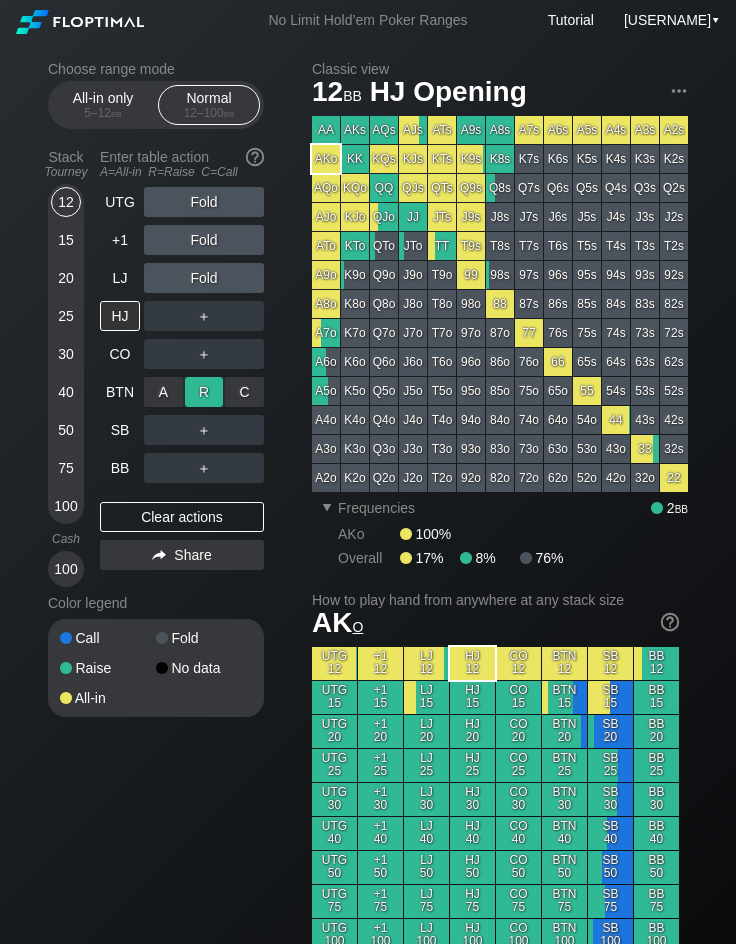 click on "R ✕" at bounding box center [204, 392] 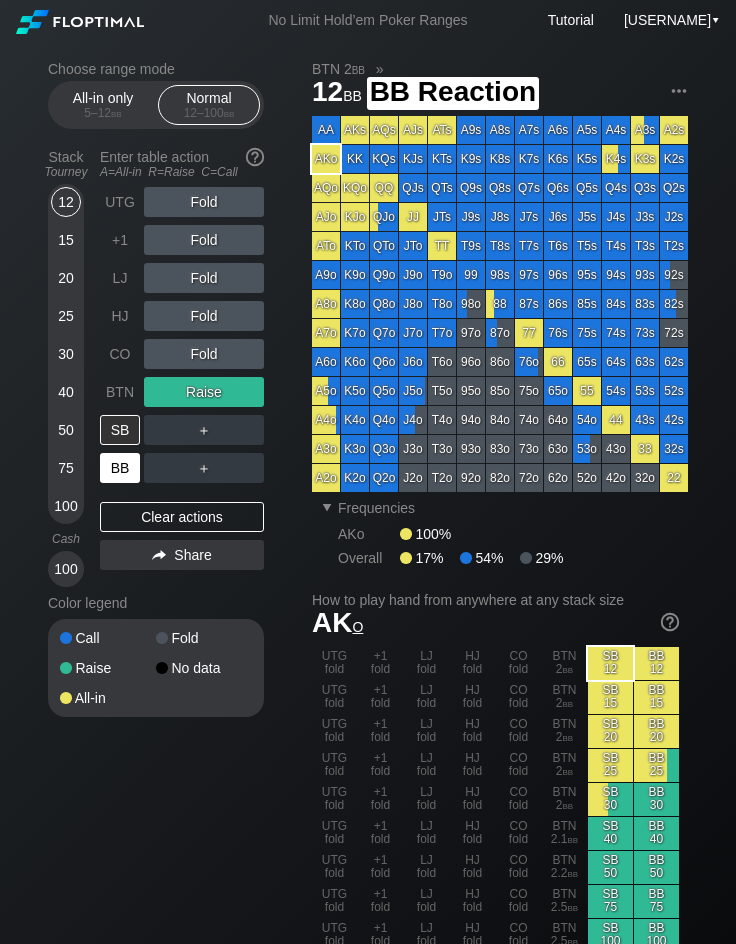 click on "BB" at bounding box center [120, 468] 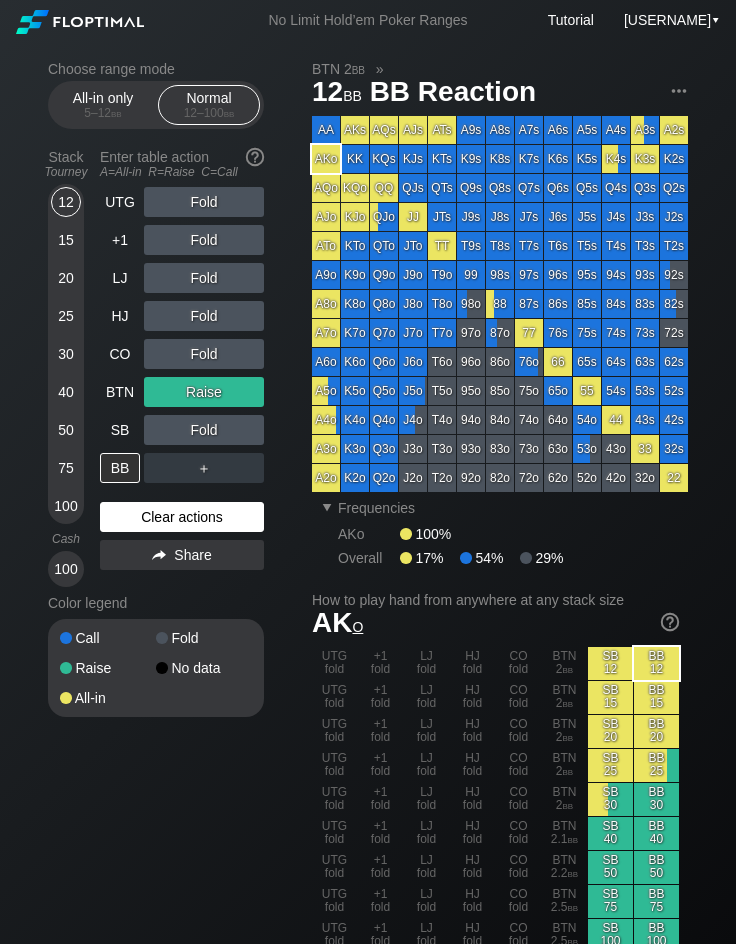 click on "Clear actions" at bounding box center (182, 517) 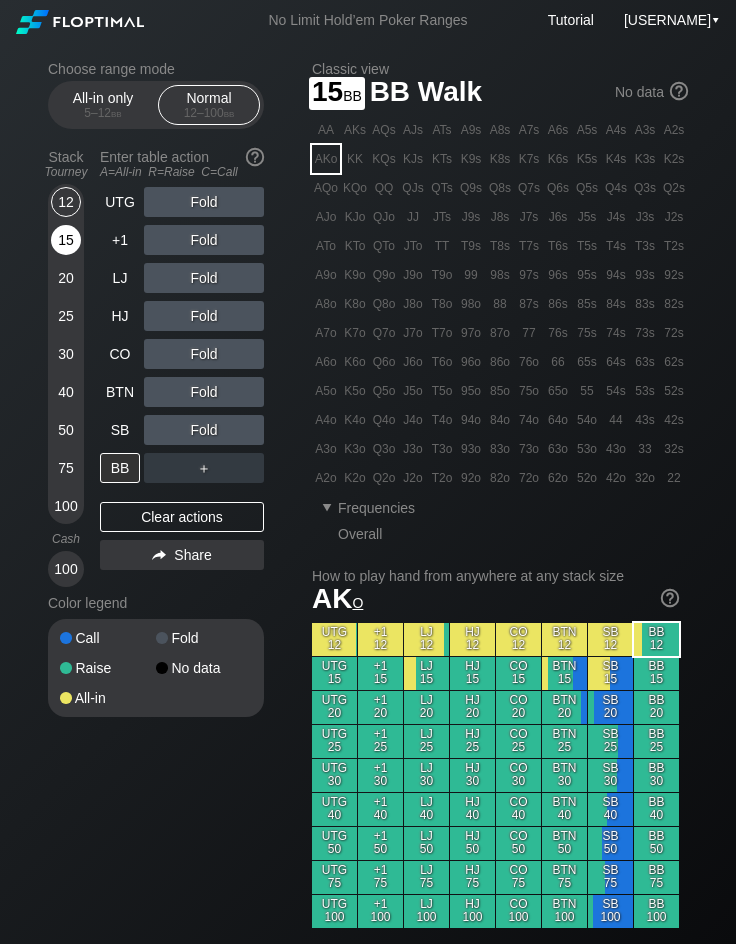 click on "15" at bounding box center [66, 240] 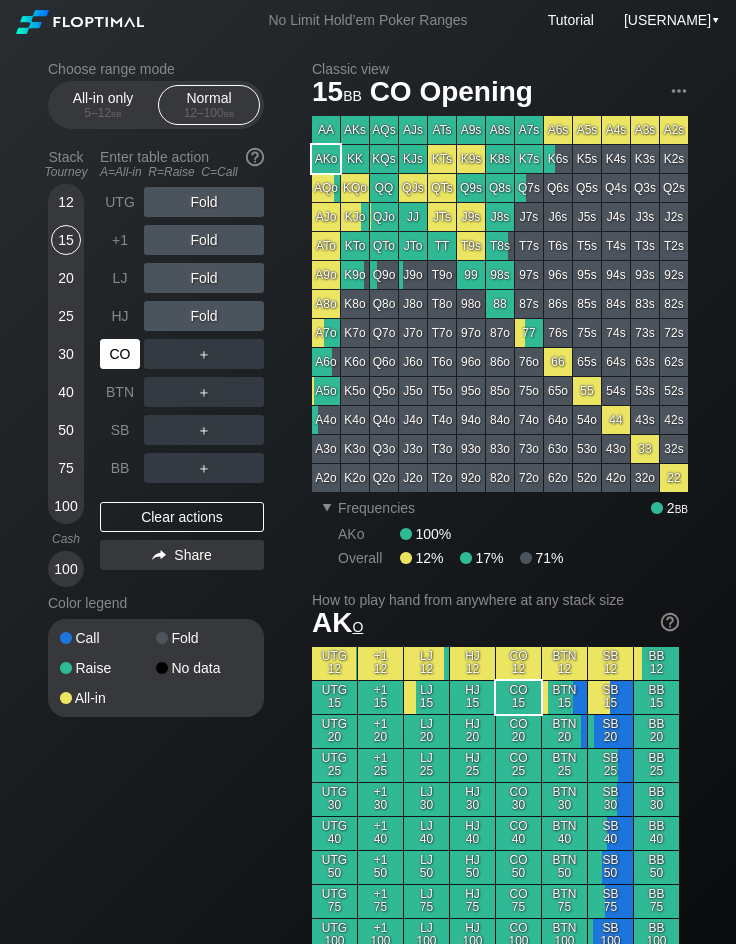 click on "CO" at bounding box center (120, 354) 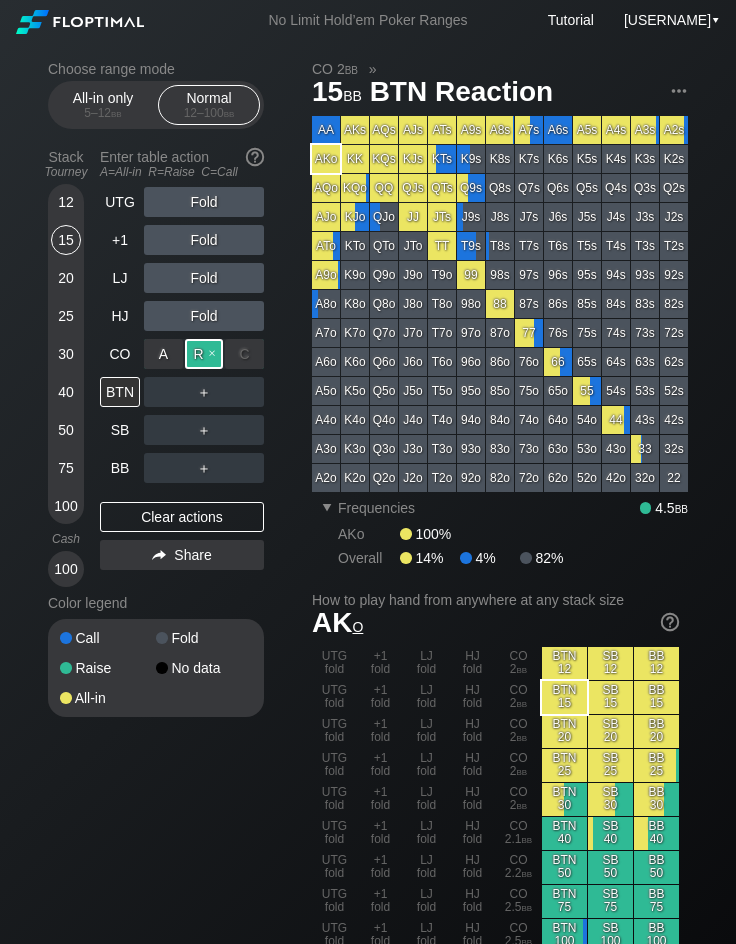 click on "R ✕" at bounding box center [204, 354] 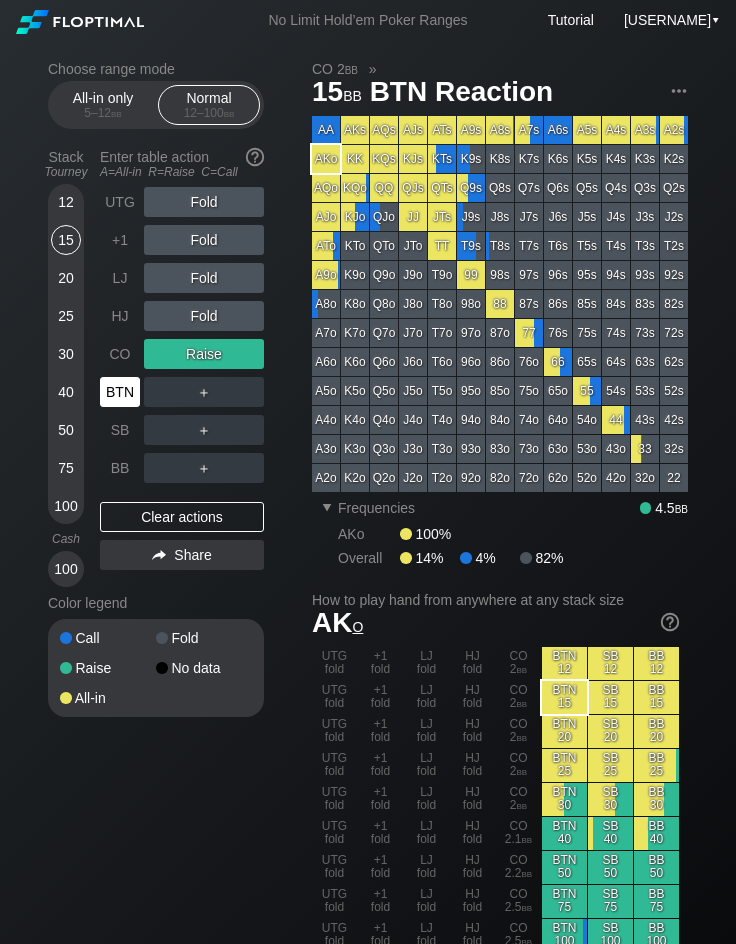 click on "BTN" at bounding box center [120, 392] 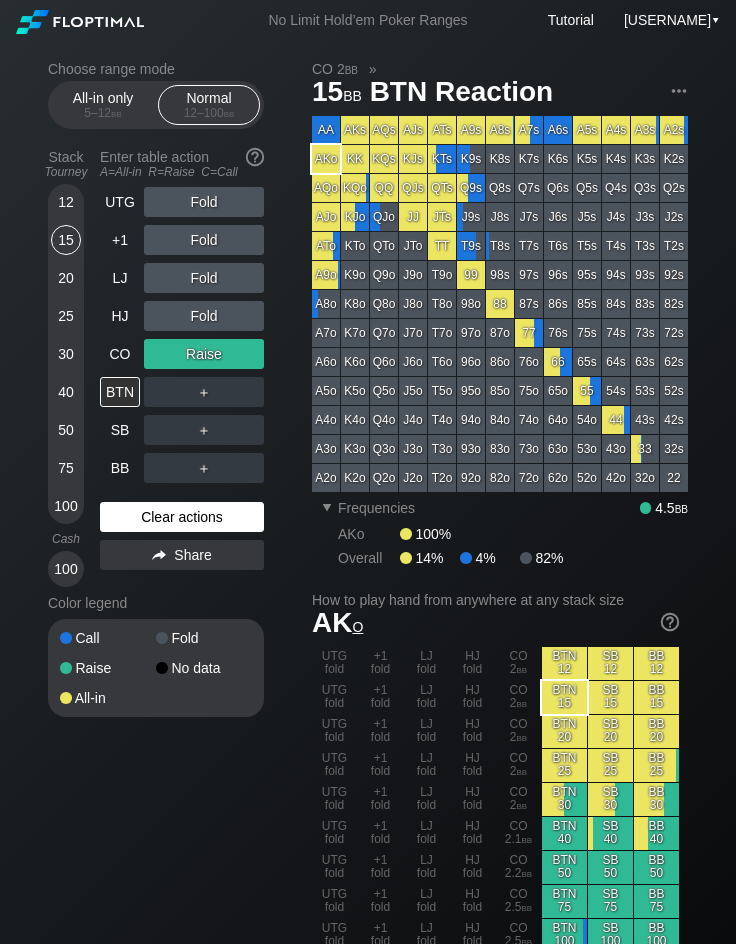 click on "Clear actions" at bounding box center [182, 517] 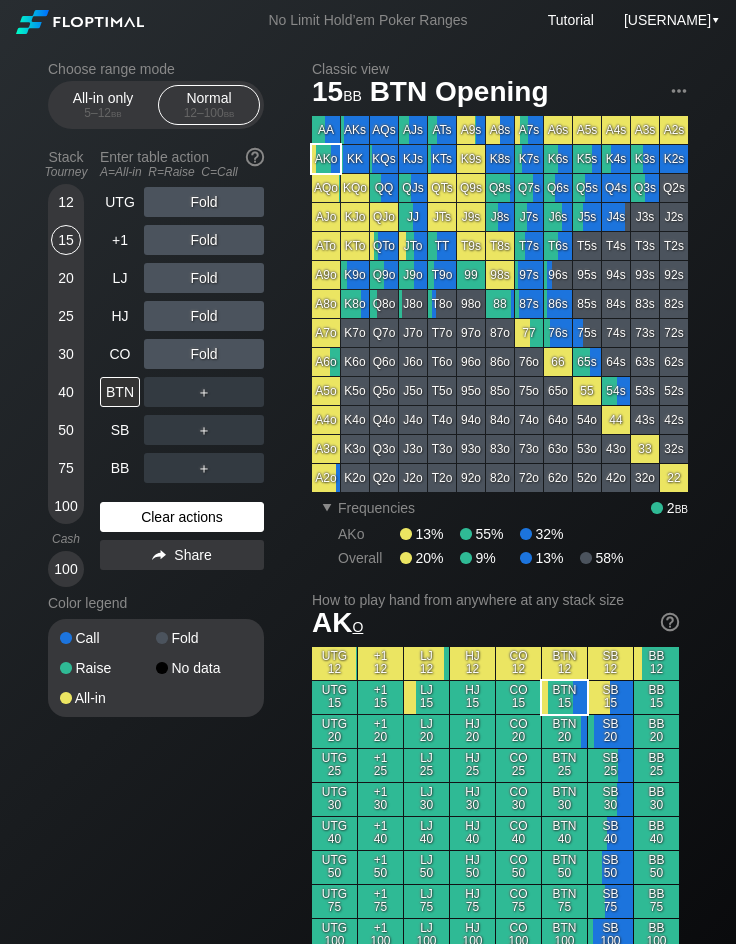 click on "Clear actions" at bounding box center [182, 517] 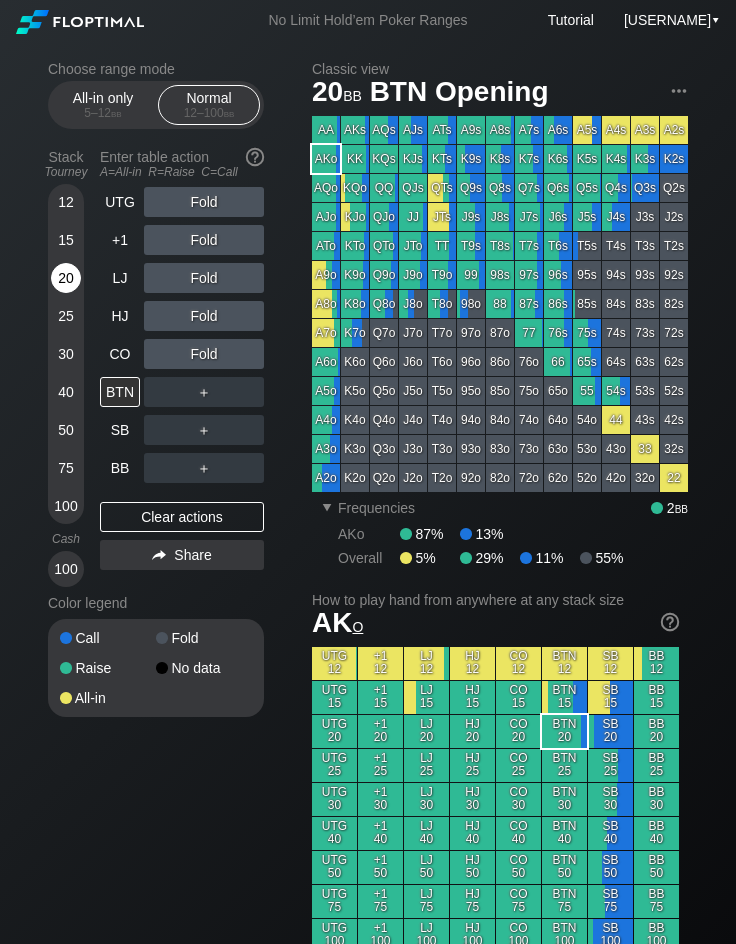 click on "20" at bounding box center [66, 282] 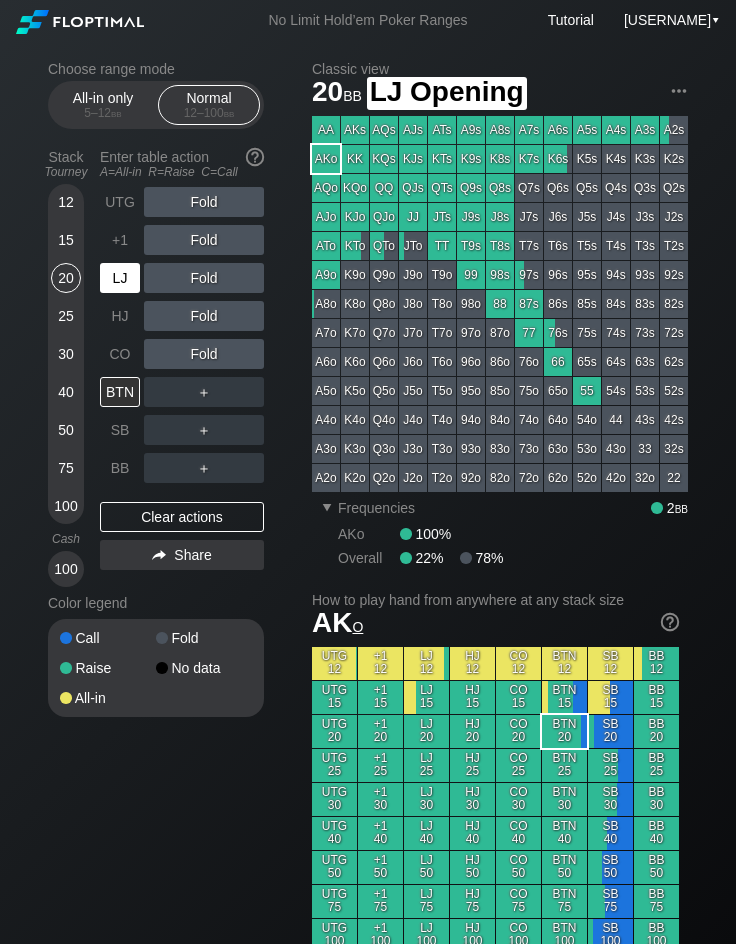 click on "LJ" at bounding box center (120, 278) 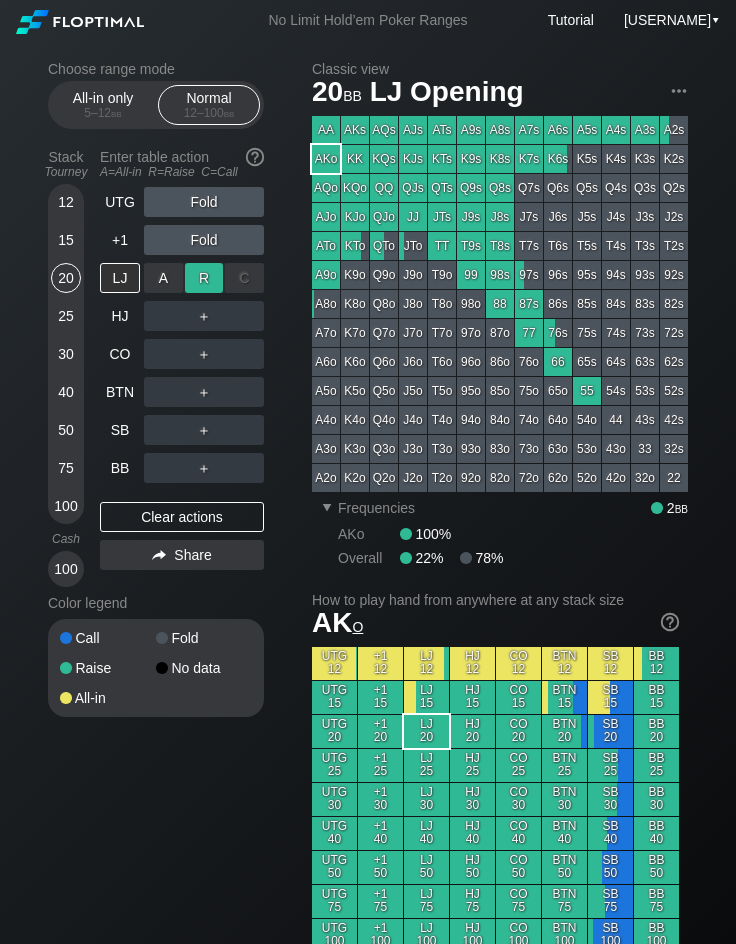 click on "R ✕" at bounding box center (204, 278) 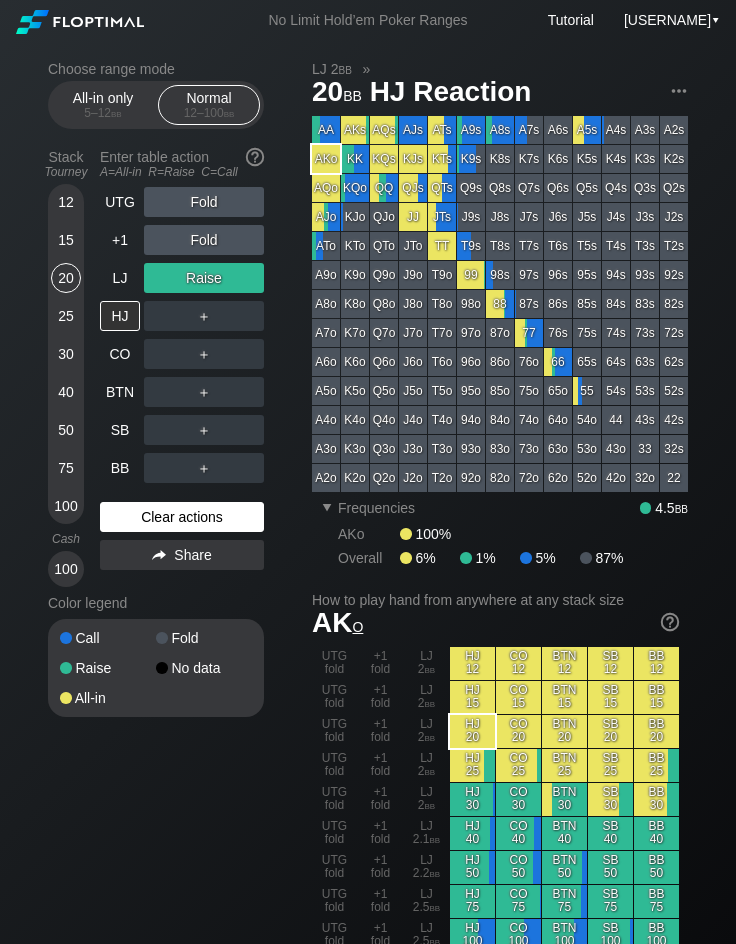 click on "Clear actions" at bounding box center [182, 517] 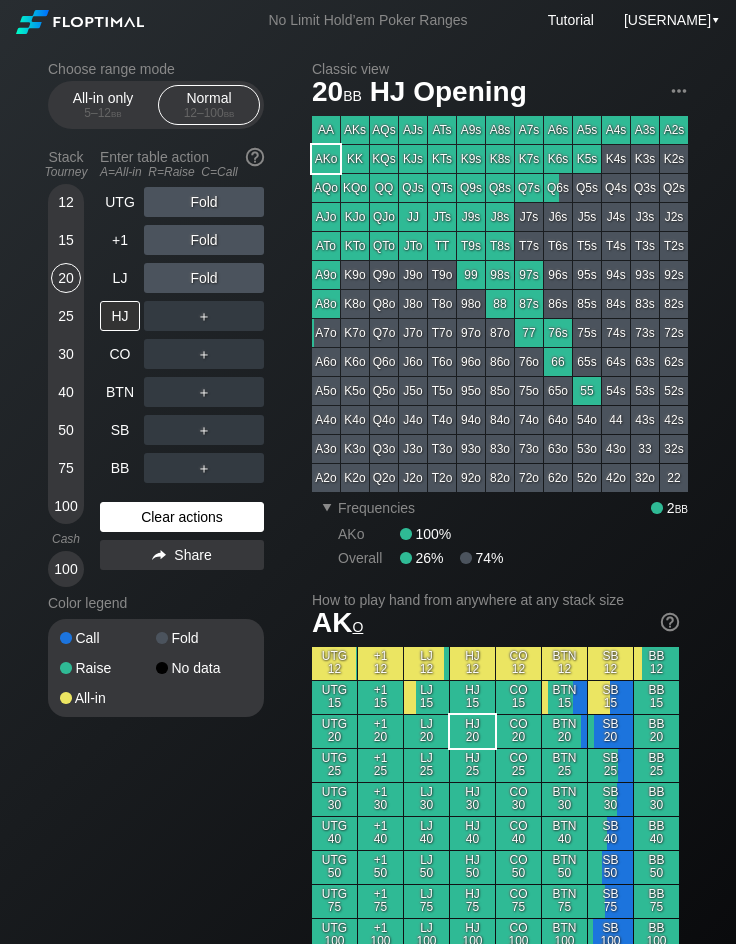 click on "Clear actions" at bounding box center (182, 517) 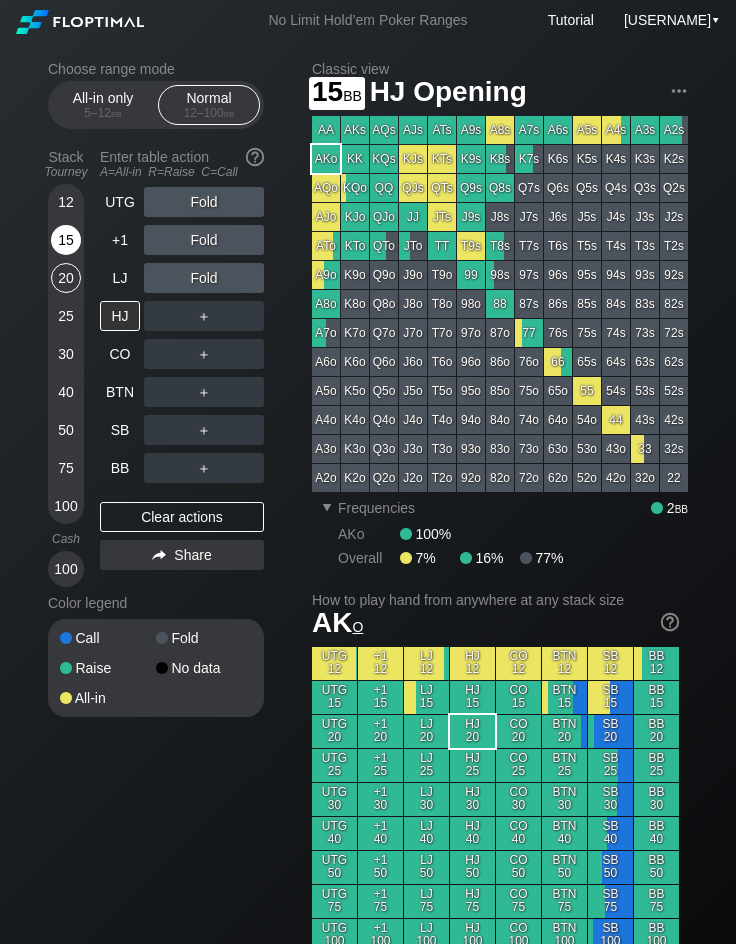 click on "15" at bounding box center (66, 240) 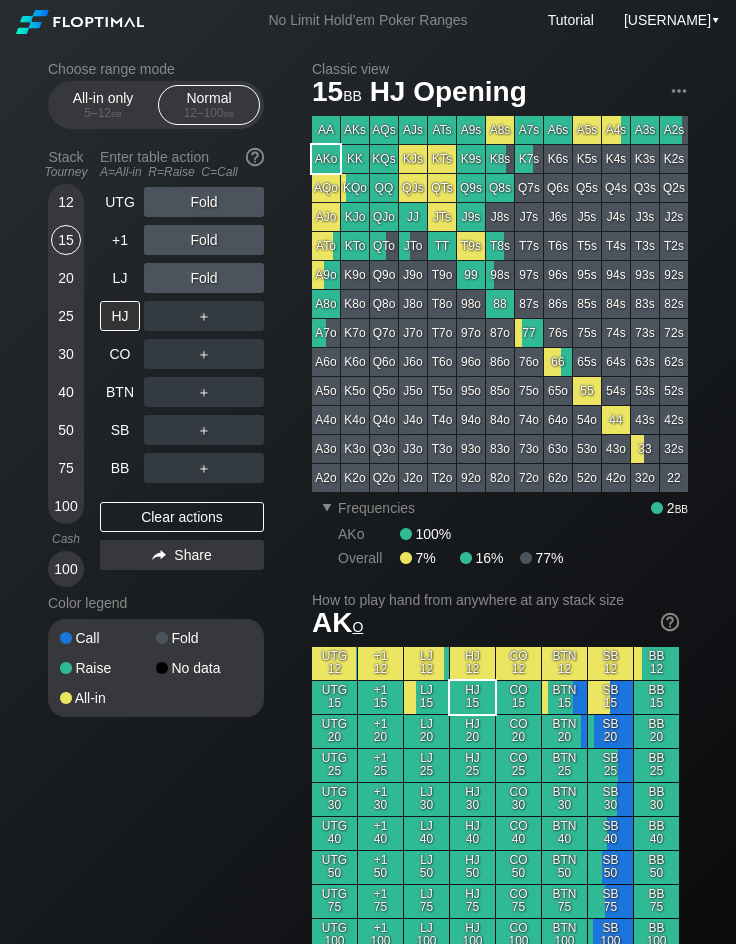 click on "12 15 20 25 30 40 50 75 100" at bounding box center (66, 354) 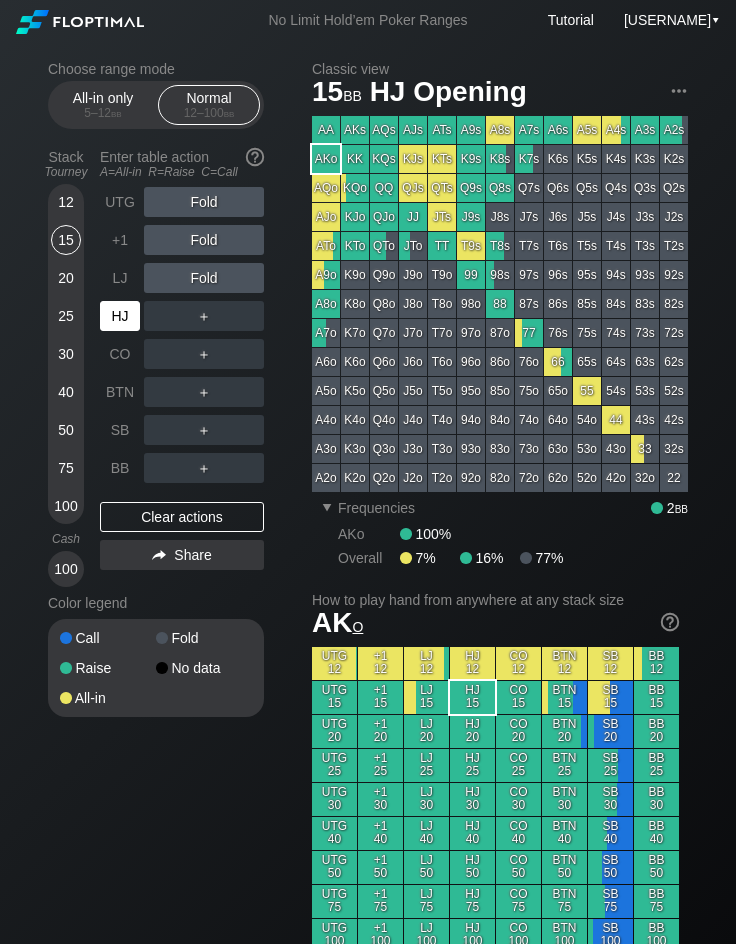 click on "HJ" at bounding box center (120, 316) 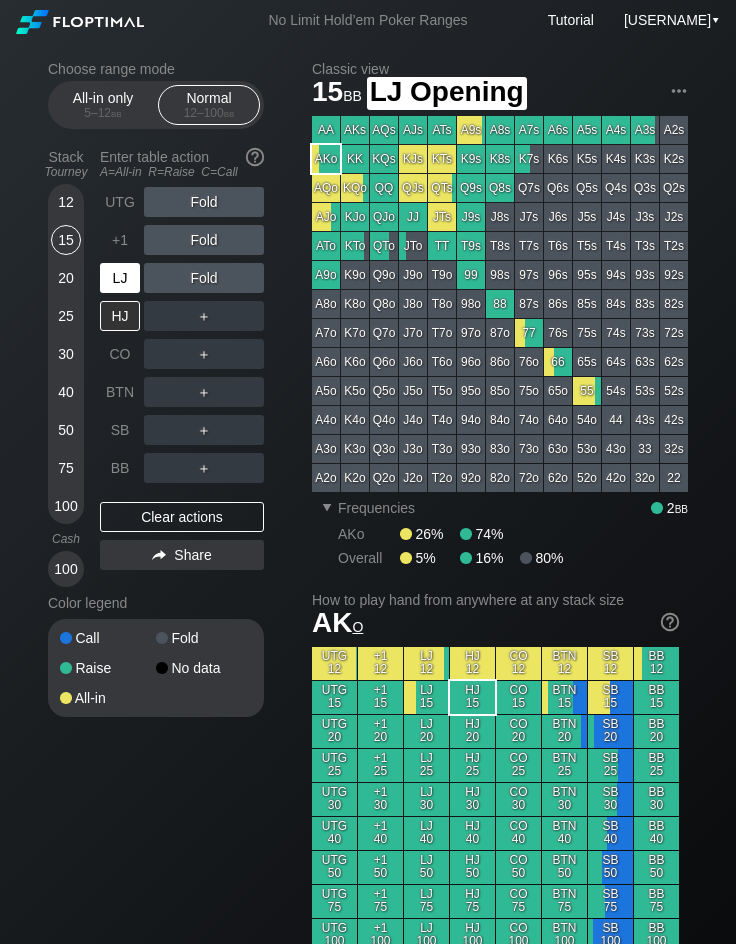 click on "LJ" at bounding box center (120, 278) 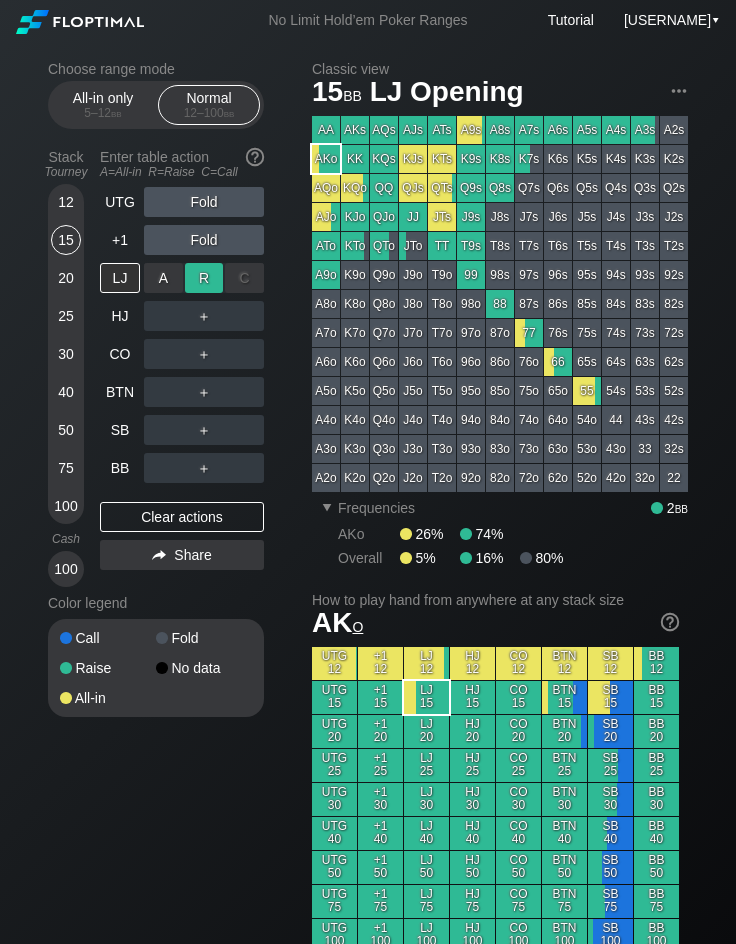 click on "R ✕" at bounding box center [204, 278] 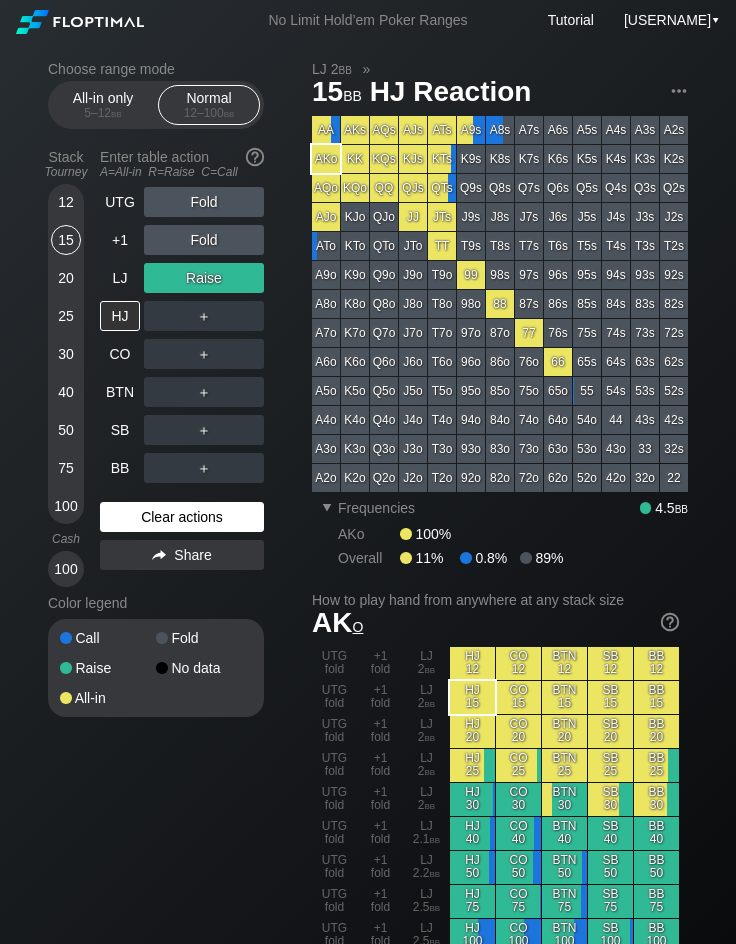 click on "Clear actions" at bounding box center (182, 517) 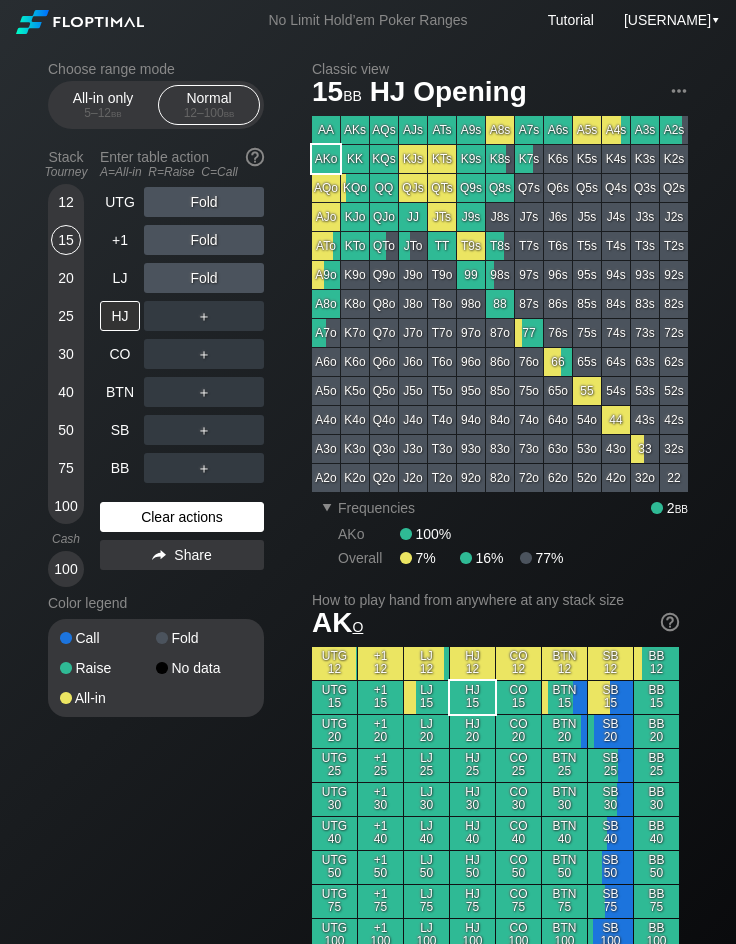 click on "Clear actions" at bounding box center (182, 517) 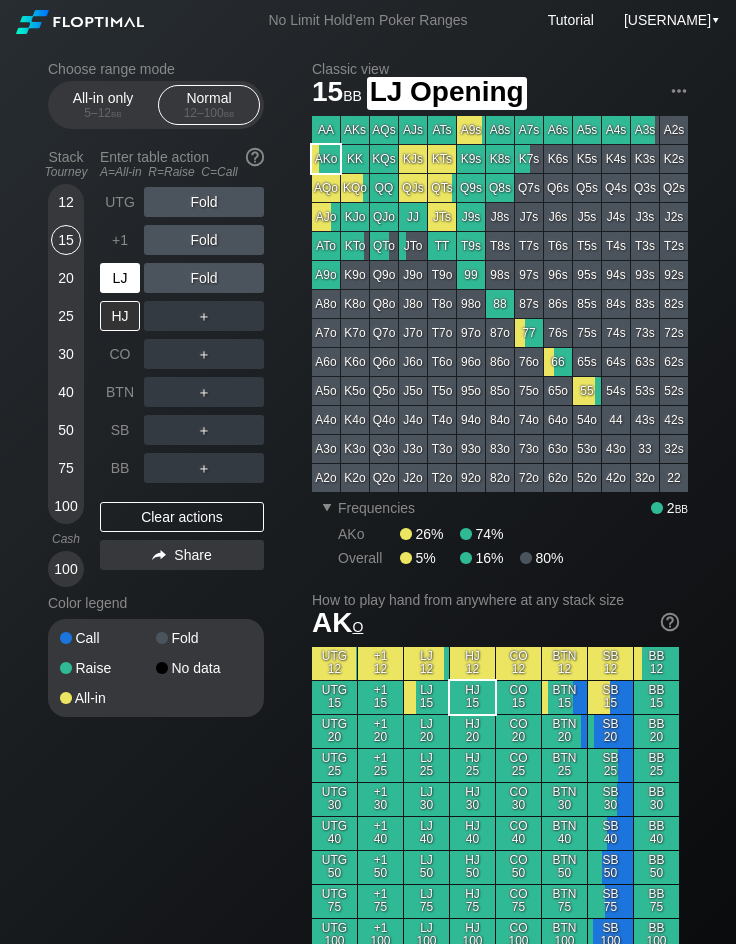 click on "LJ" at bounding box center (120, 278) 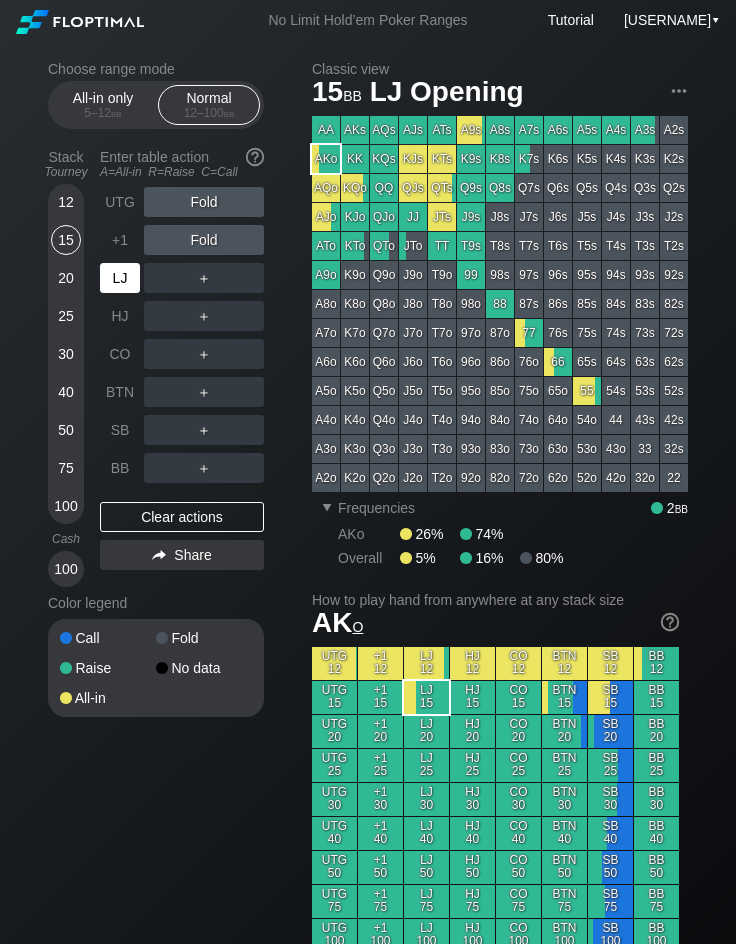 click on "LJ" at bounding box center [120, 278] 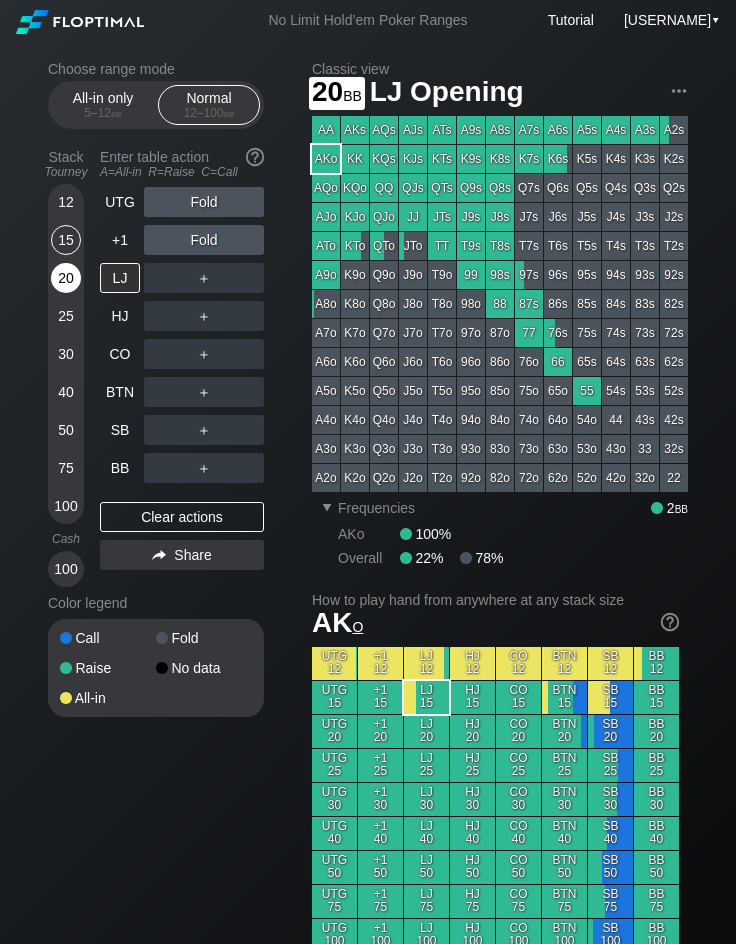 click on "20" at bounding box center [66, 278] 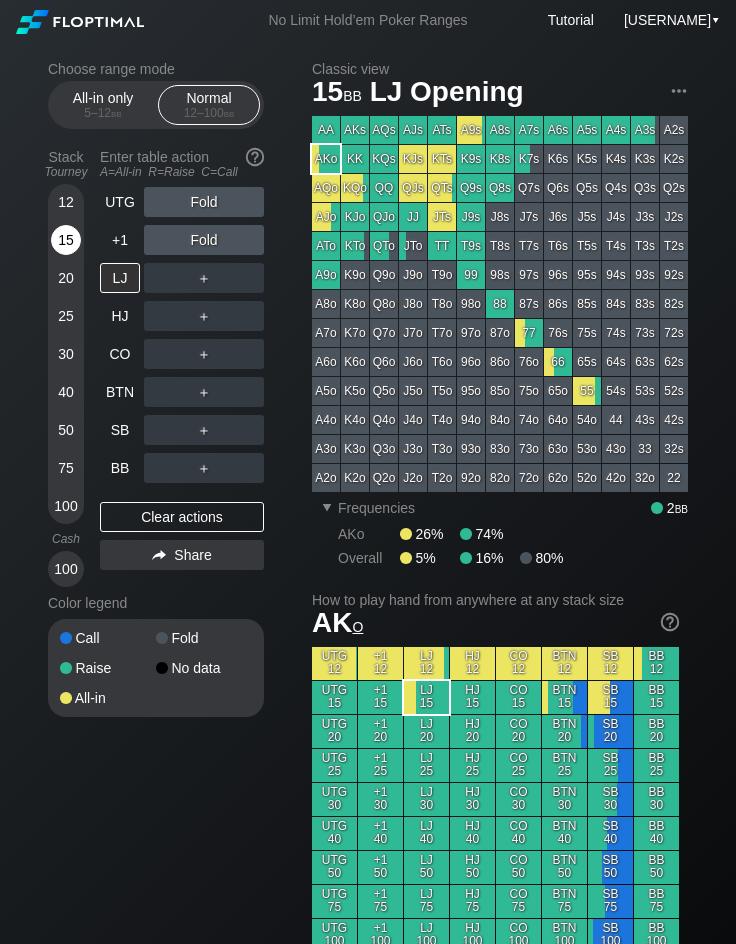 click on "15" at bounding box center (66, 240) 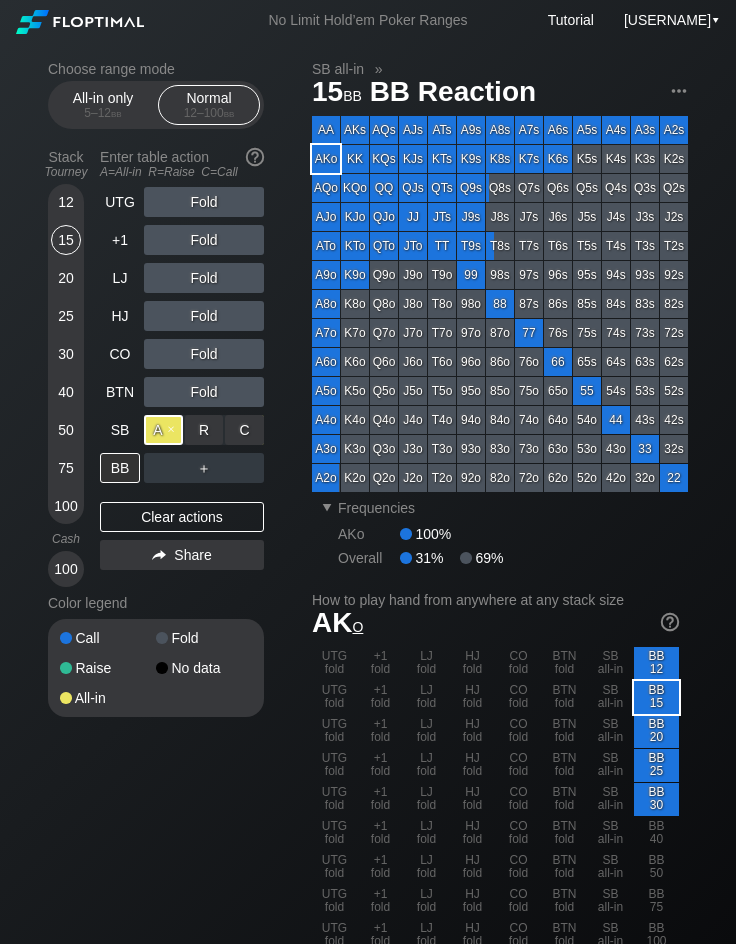 click on "A ✕" at bounding box center (163, 430) 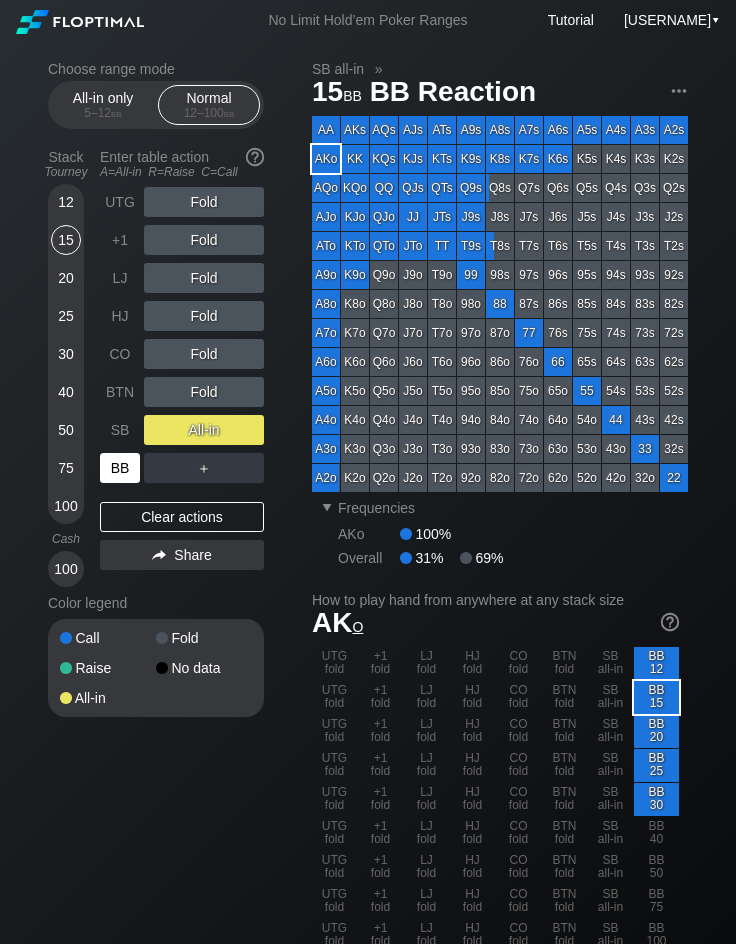 click on "BB" at bounding box center [120, 468] 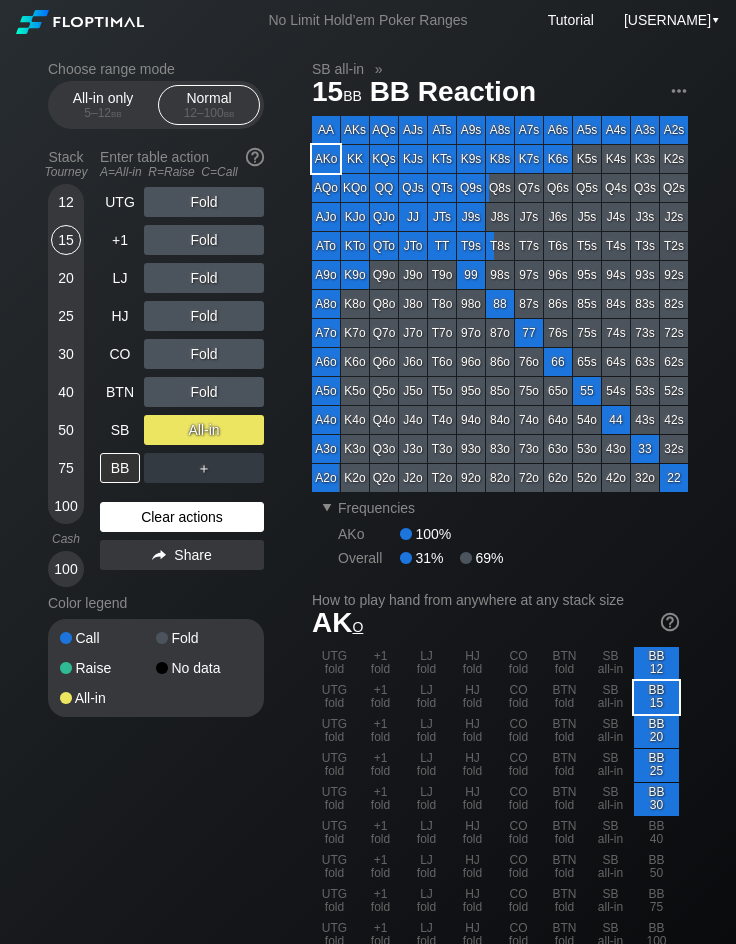 click on "Clear actions" at bounding box center (182, 517) 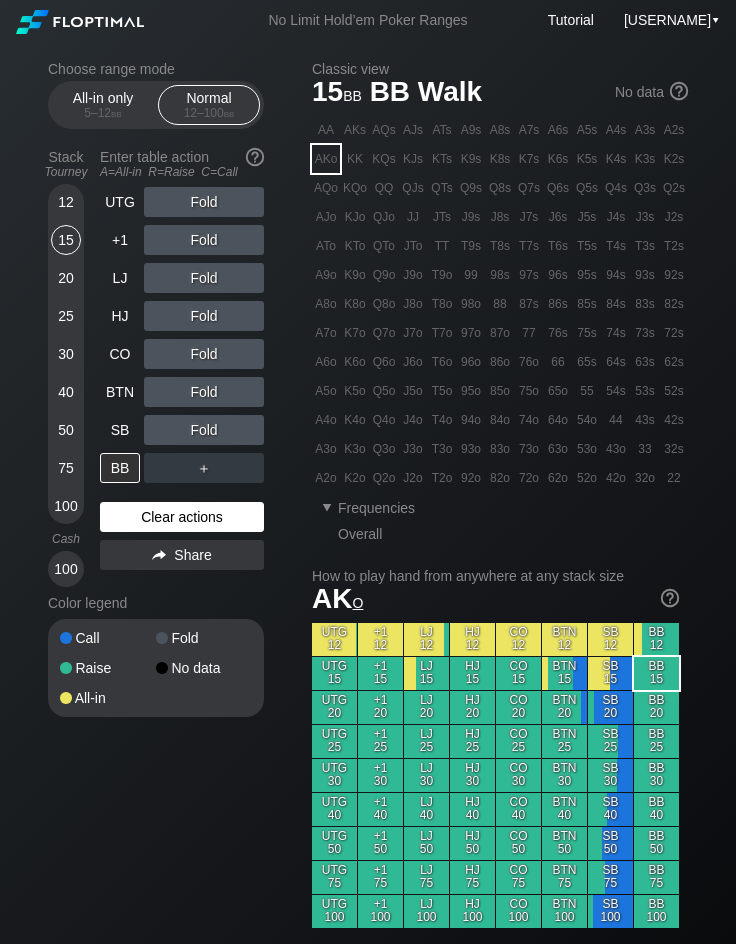 click on "Clear actions" at bounding box center [182, 517] 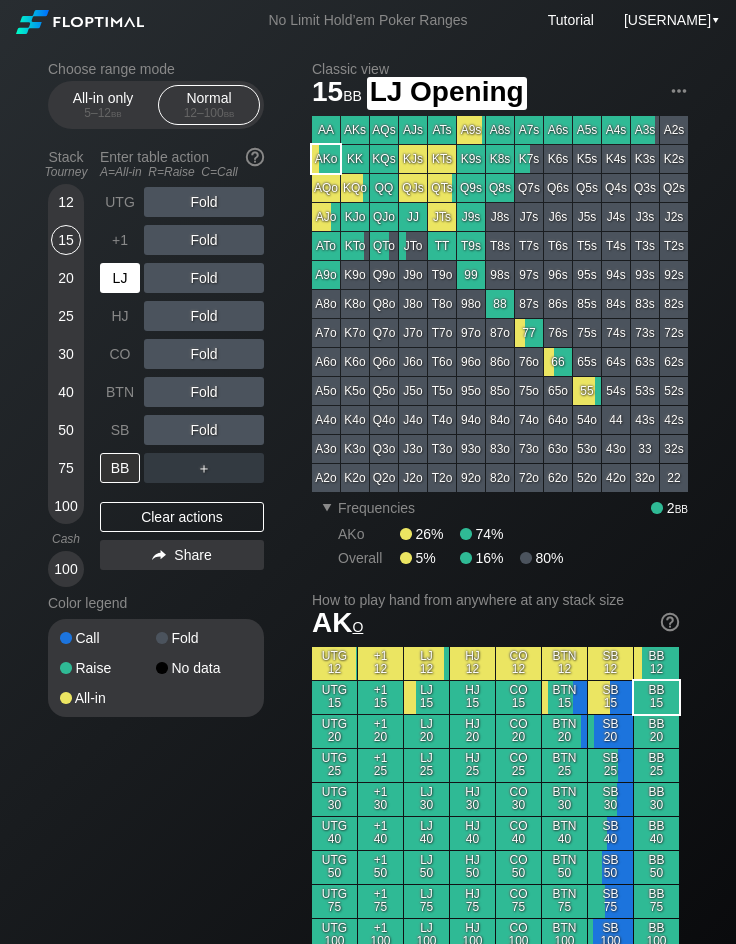 click on "LJ" at bounding box center (120, 278) 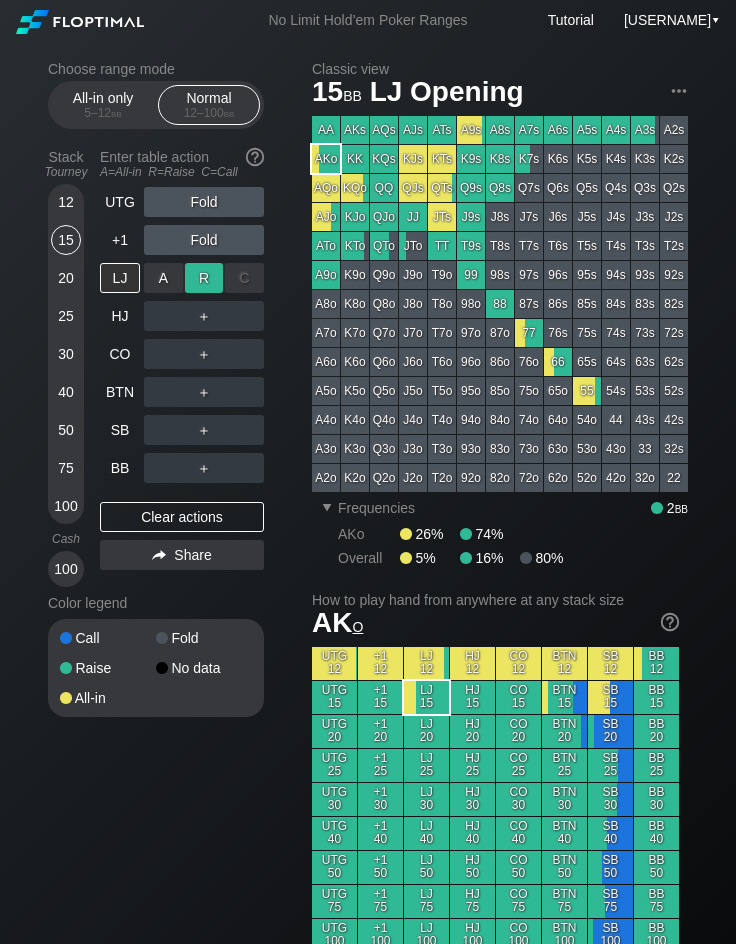 click on "R ✕" at bounding box center [204, 278] 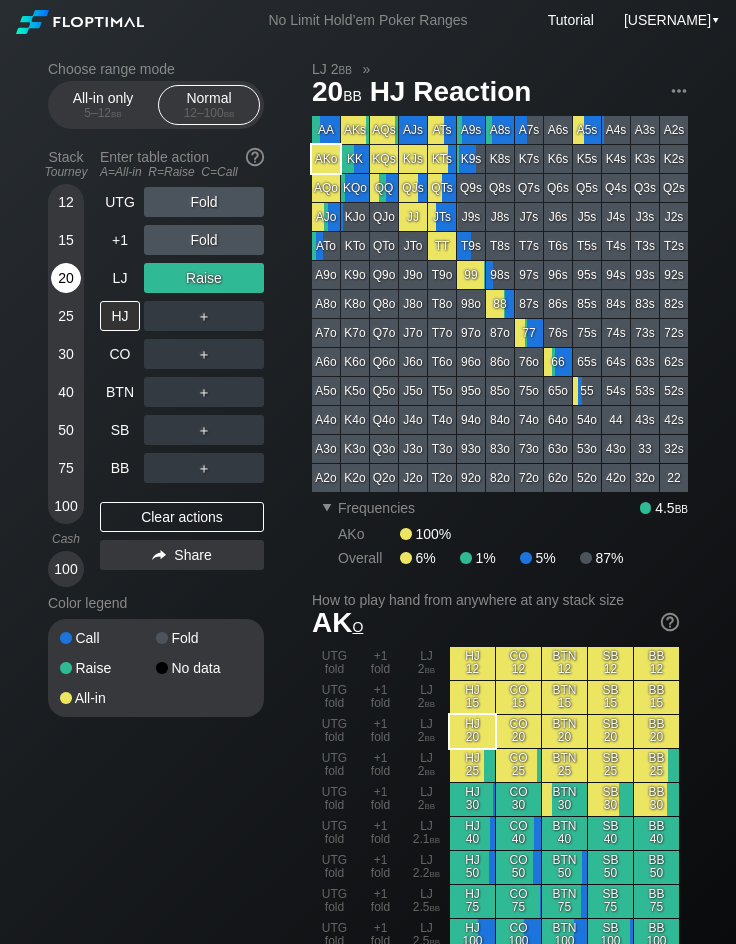 click on "20" at bounding box center [66, 278] 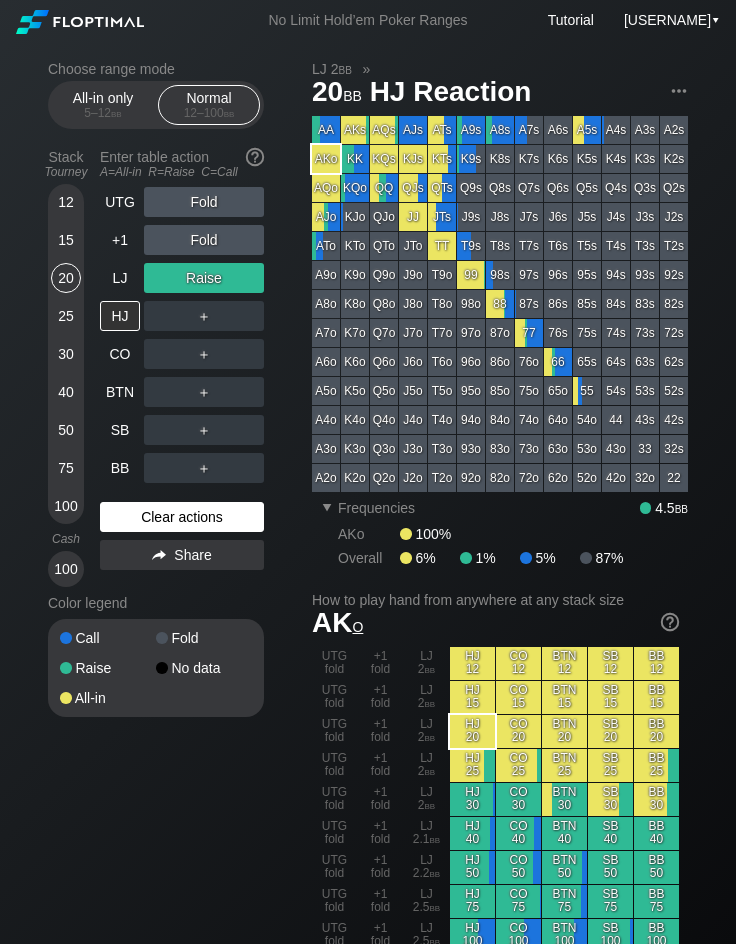 click on "Clear actions" at bounding box center [182, 517] 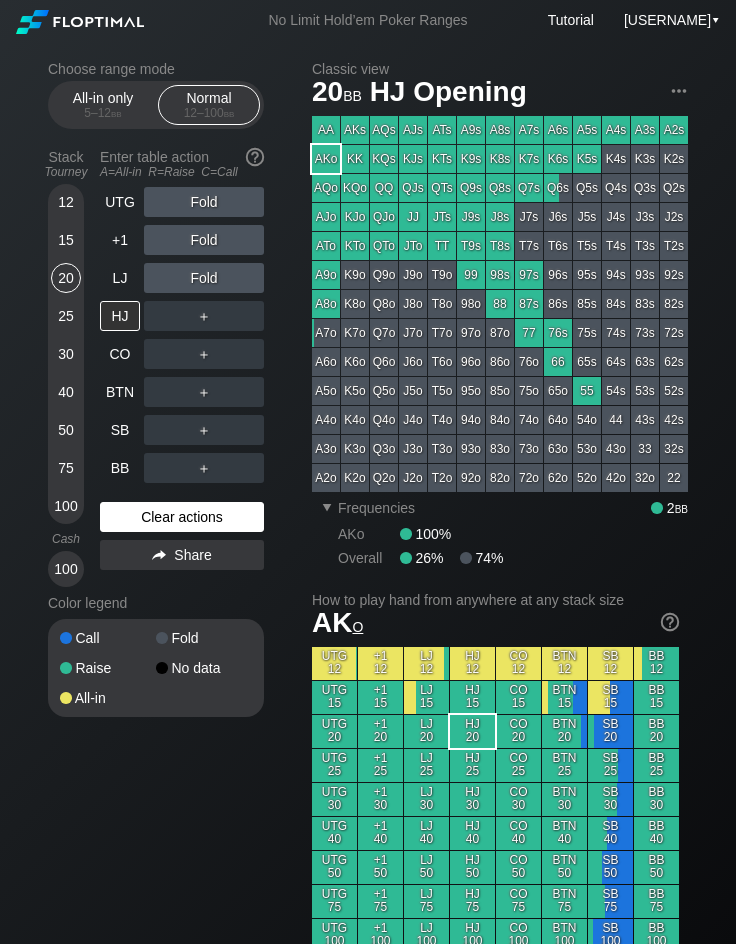 click on "Clear actions" at bounding box center (182, 517) 